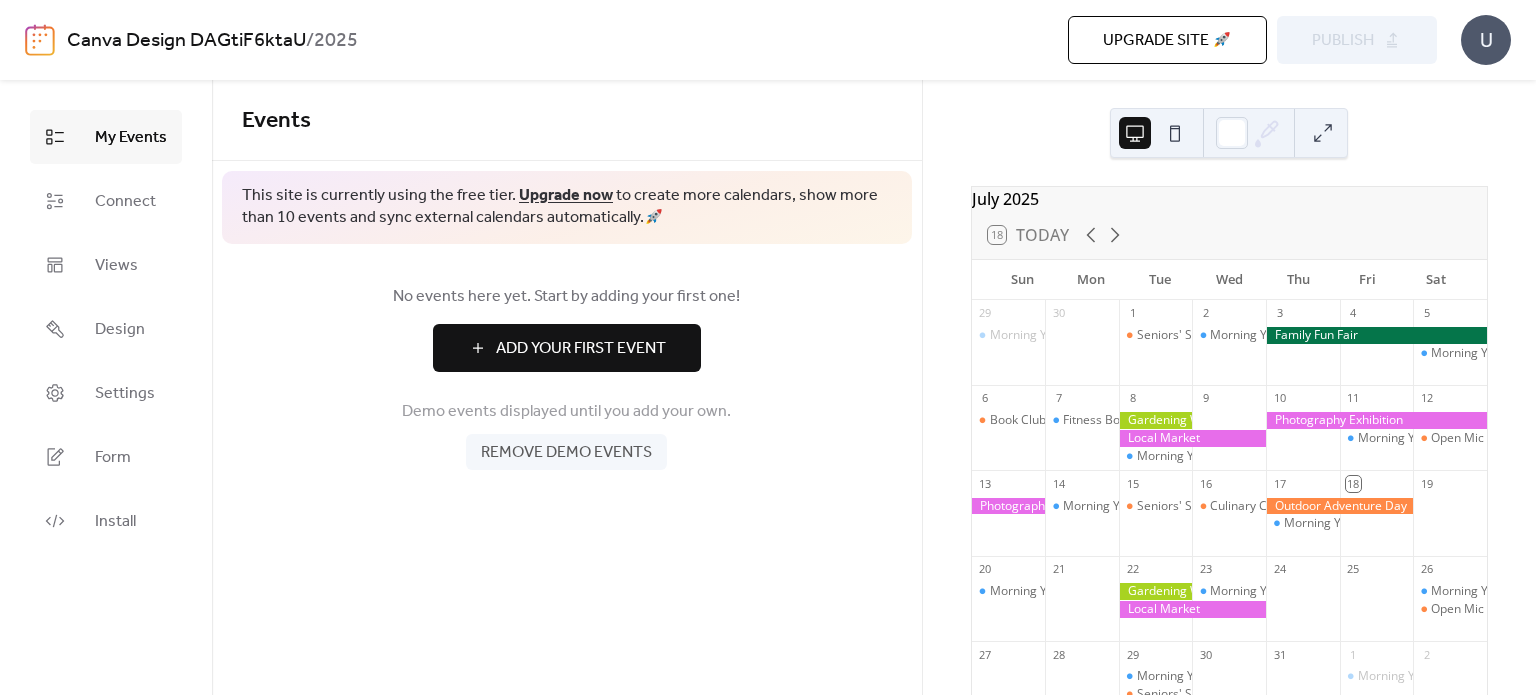 scroll, scrollTop: 0, scrollLeft: 0, axis: both 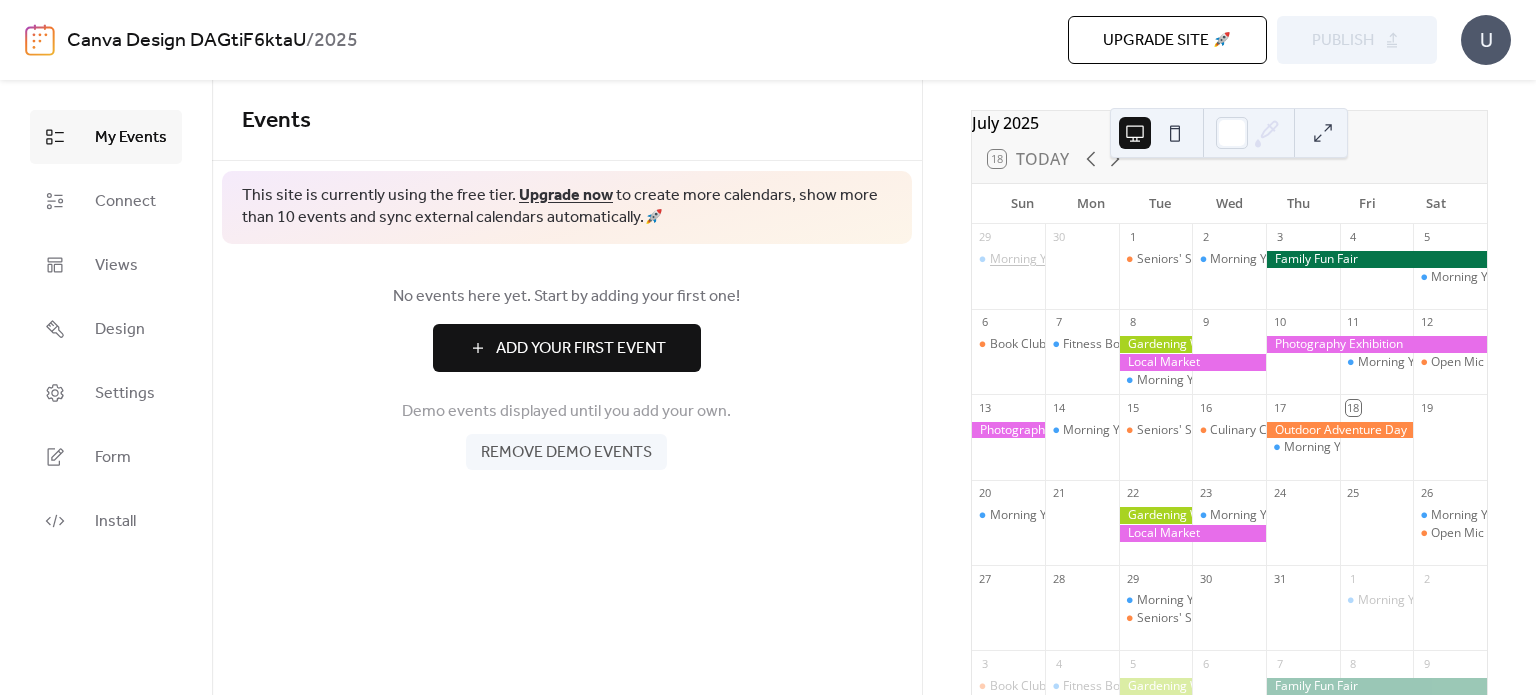 click on "Morning Yoga Bliss" at bounding box center [1043, 259] 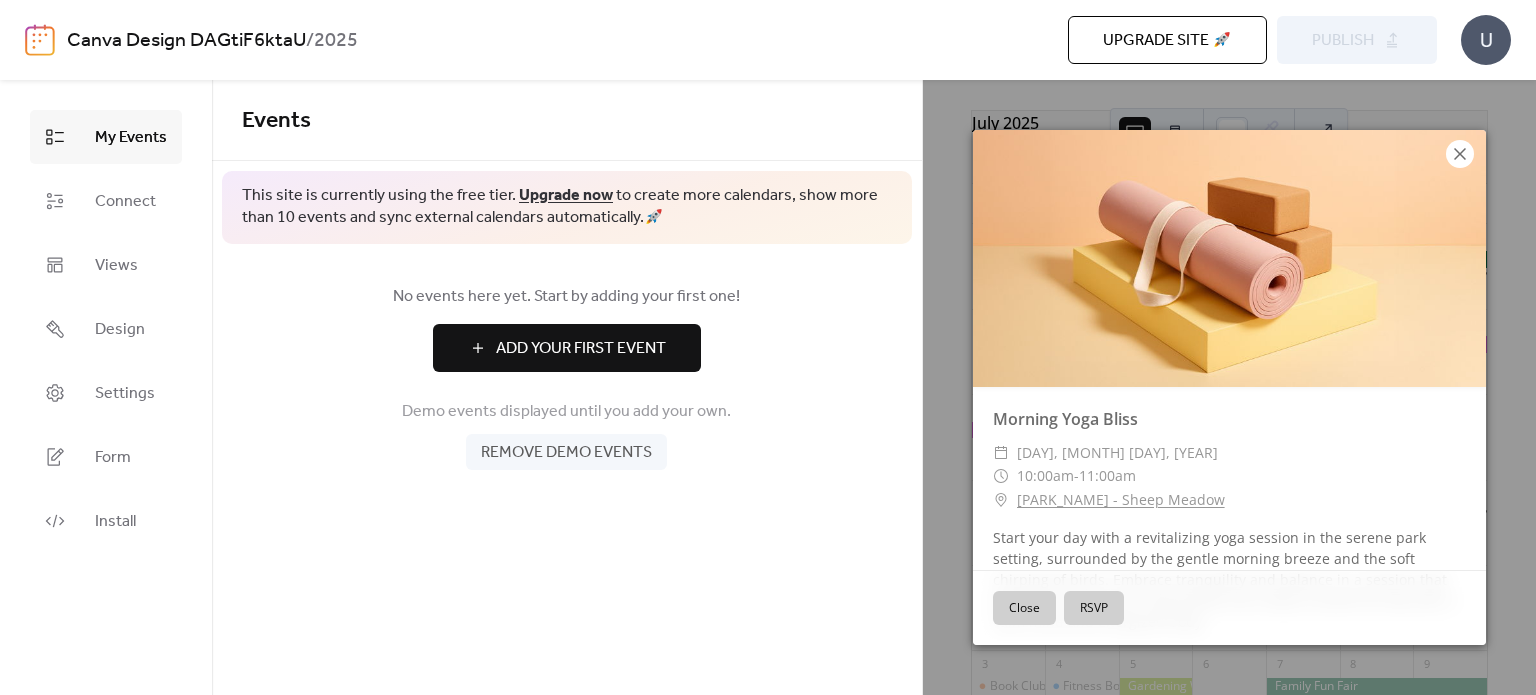 click 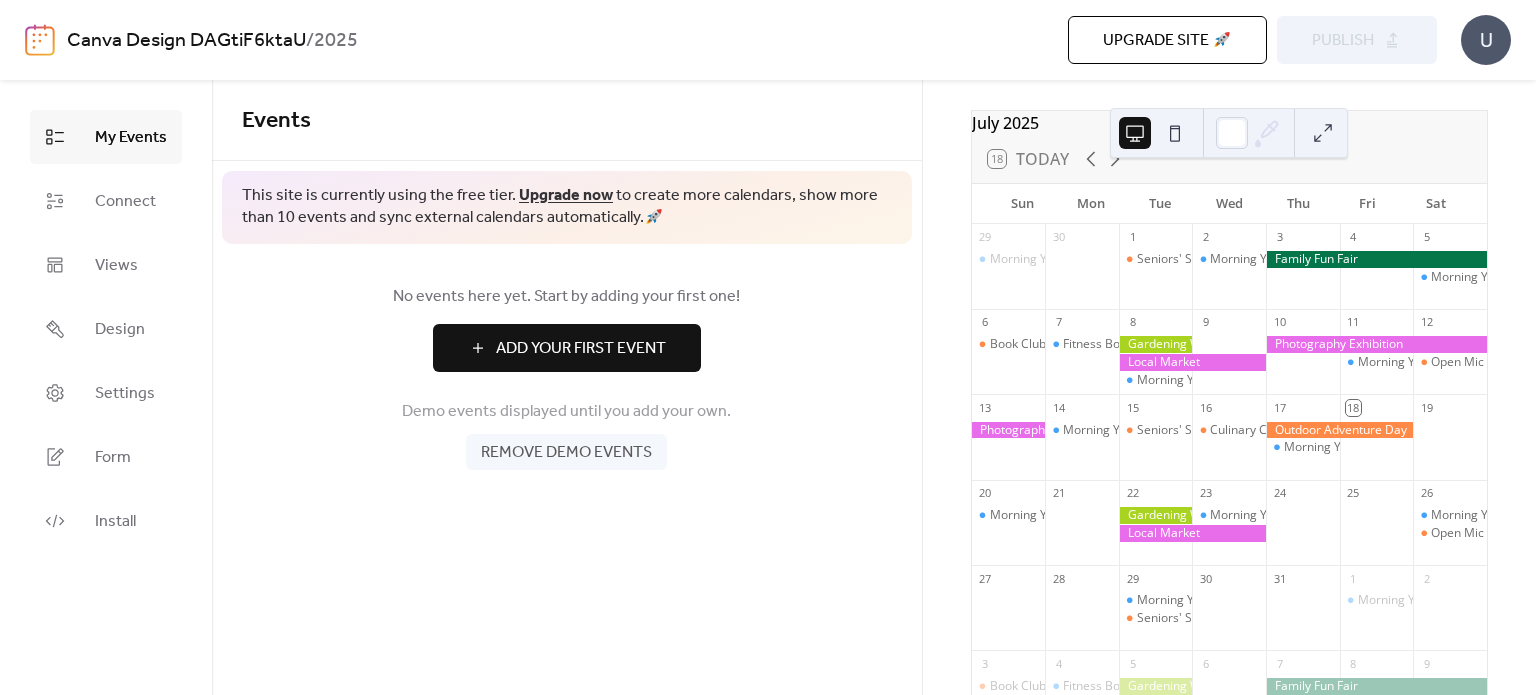 click on "Remove demo events" at bounding box center (566, 453) 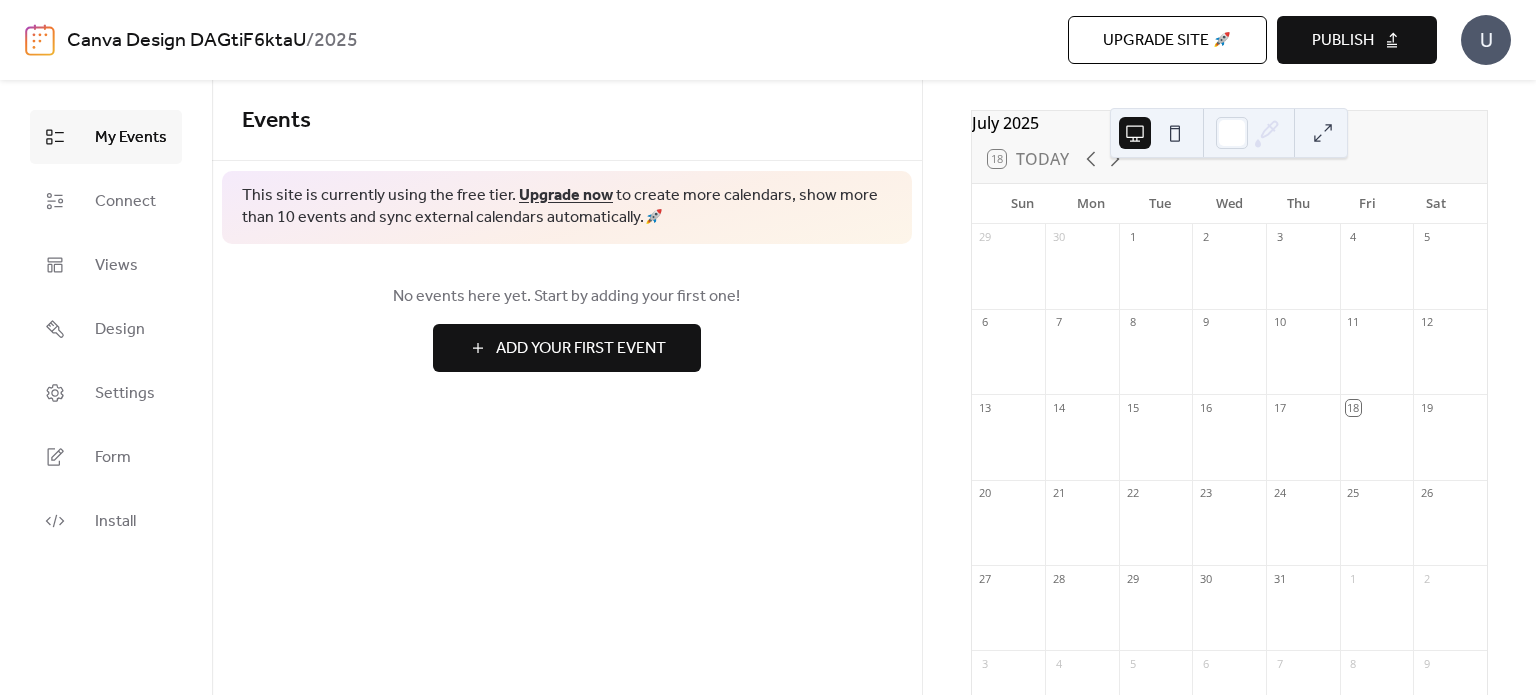 click on "Add Your First Event" at bounding box center [581, 349] 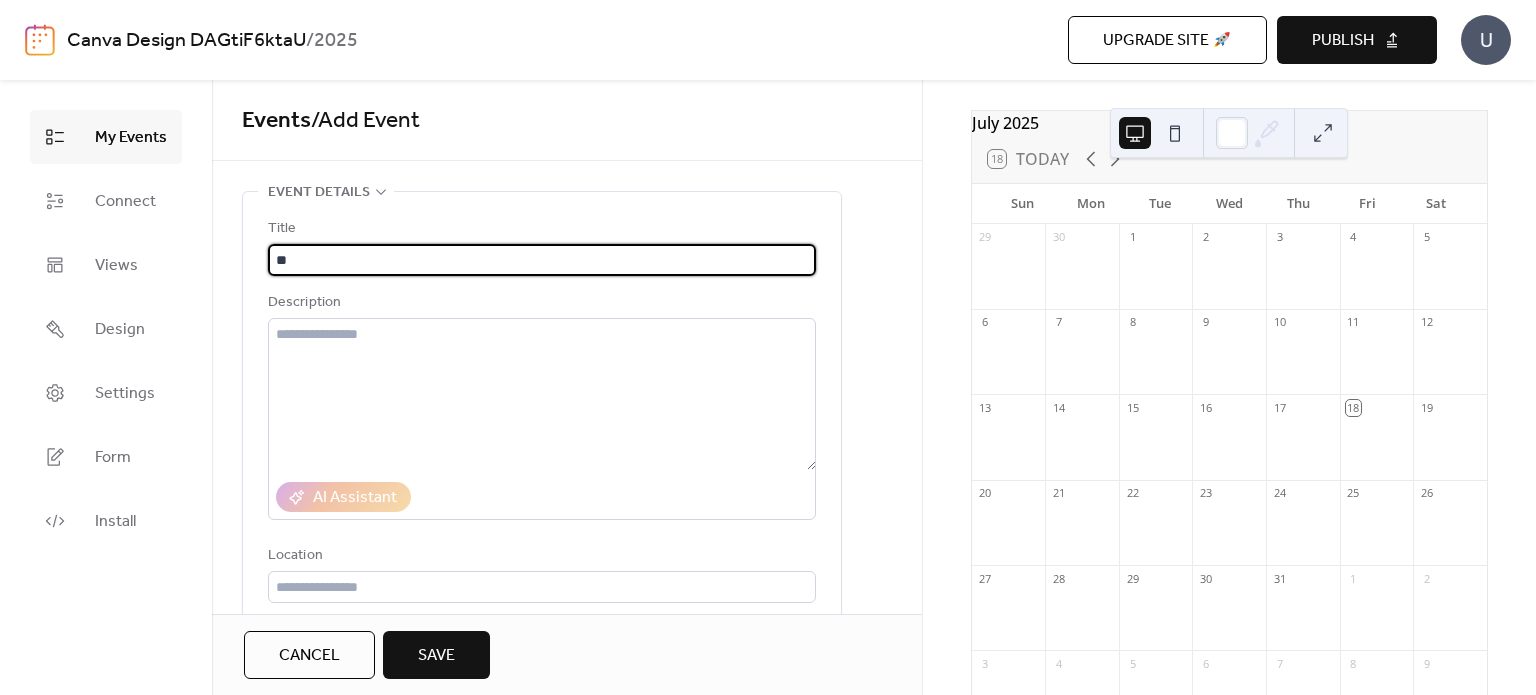 type on "*" 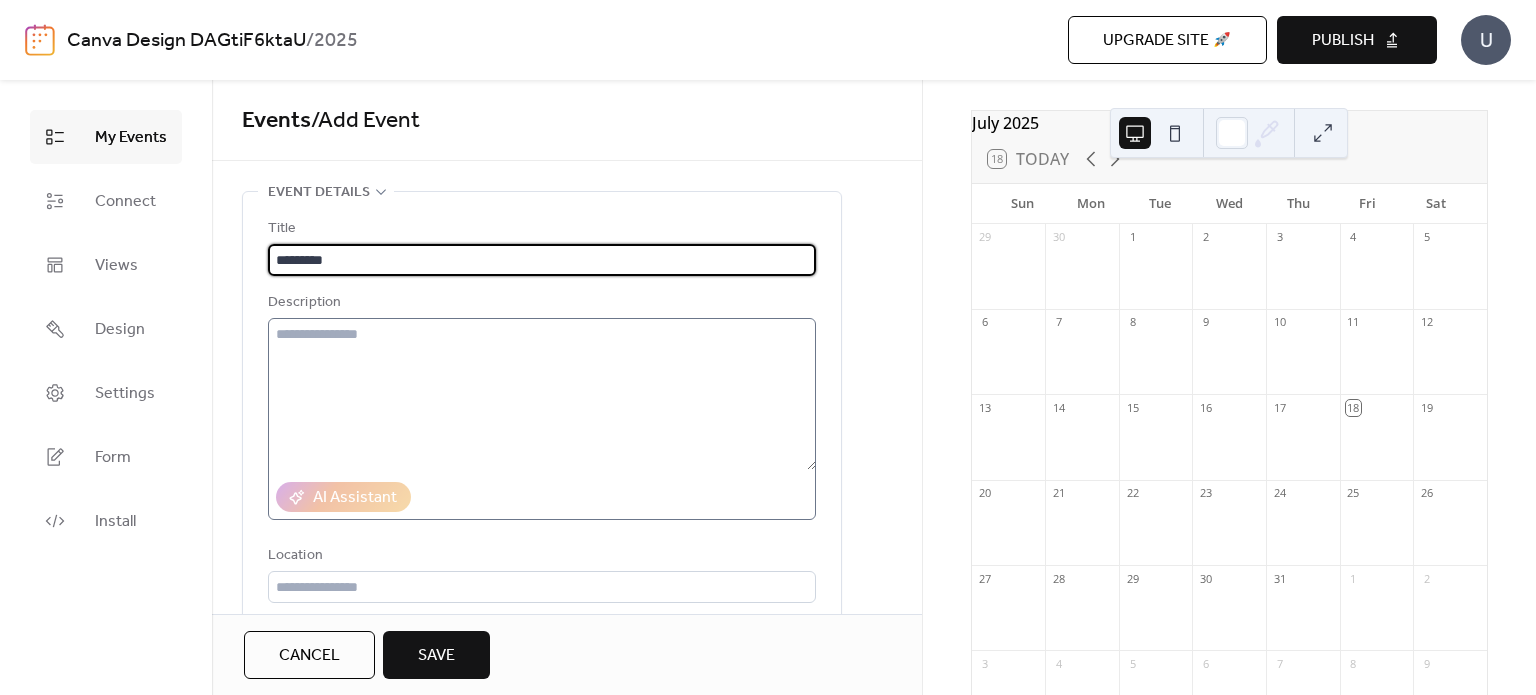 type on "*********" 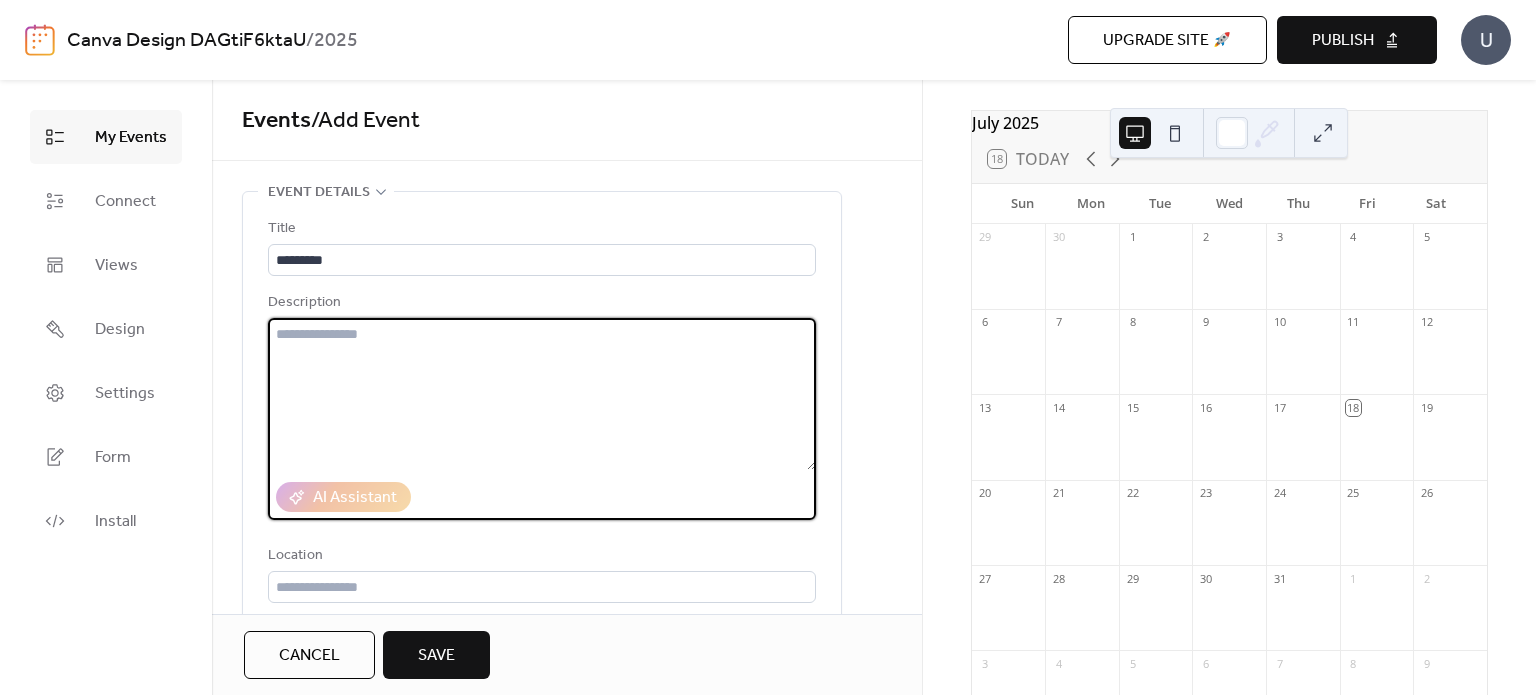 click at bounding box center (542, 394) 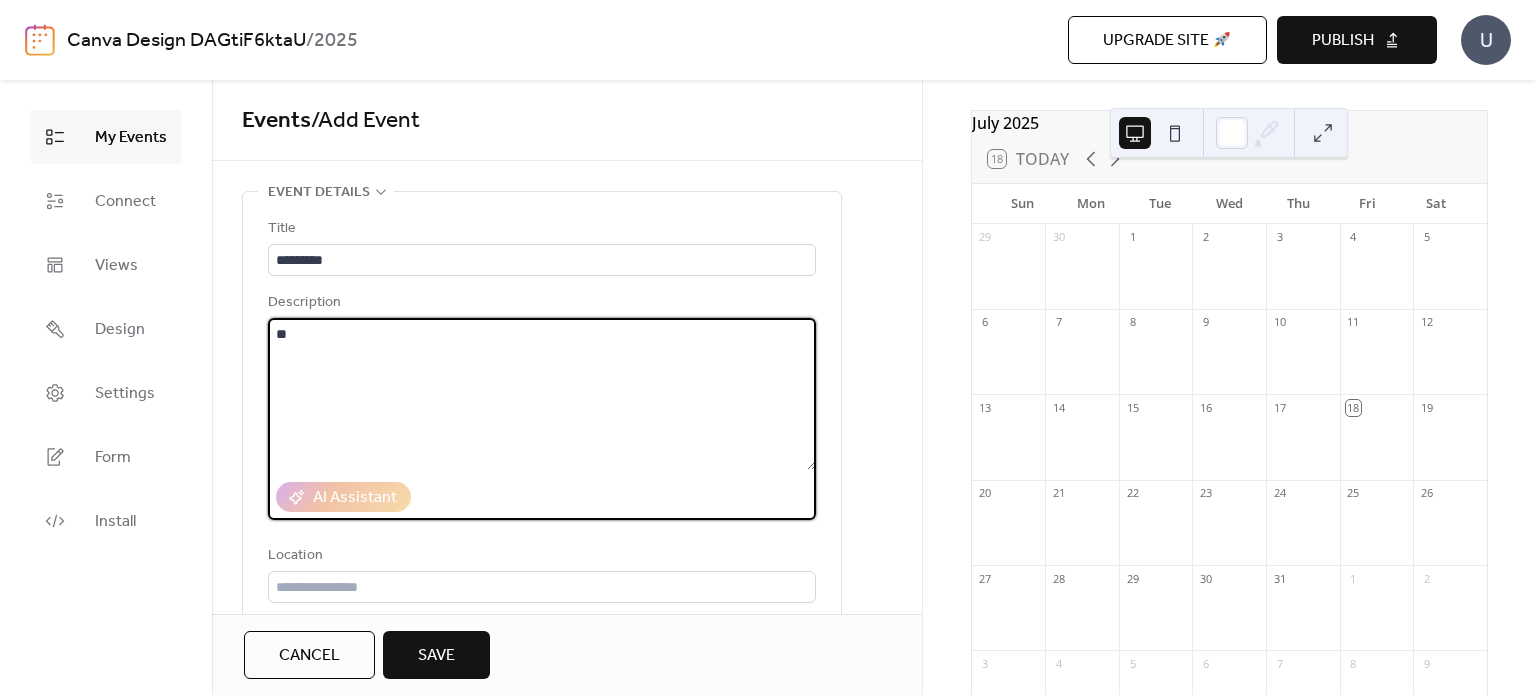 type on "*" 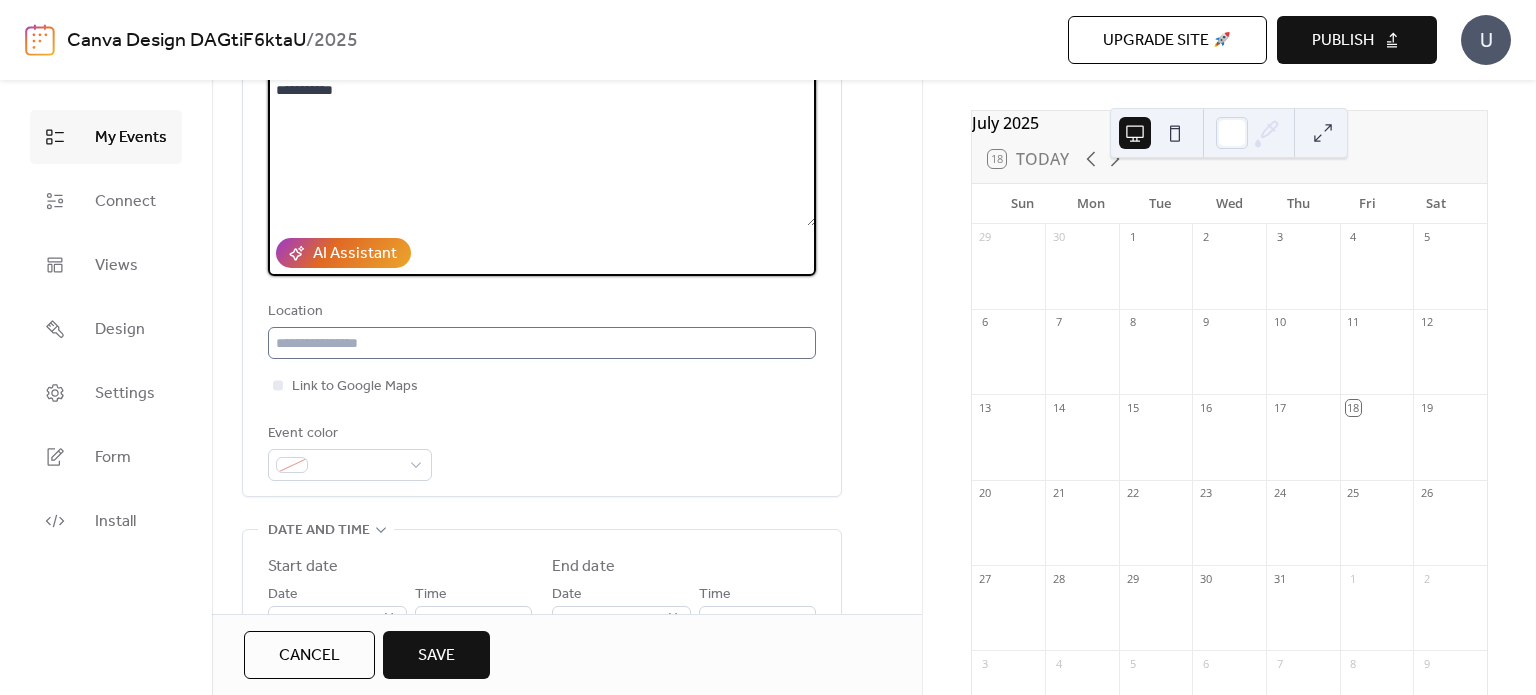 scroll, scrollTop: 228, scrollLeft: 0, axis: vertical 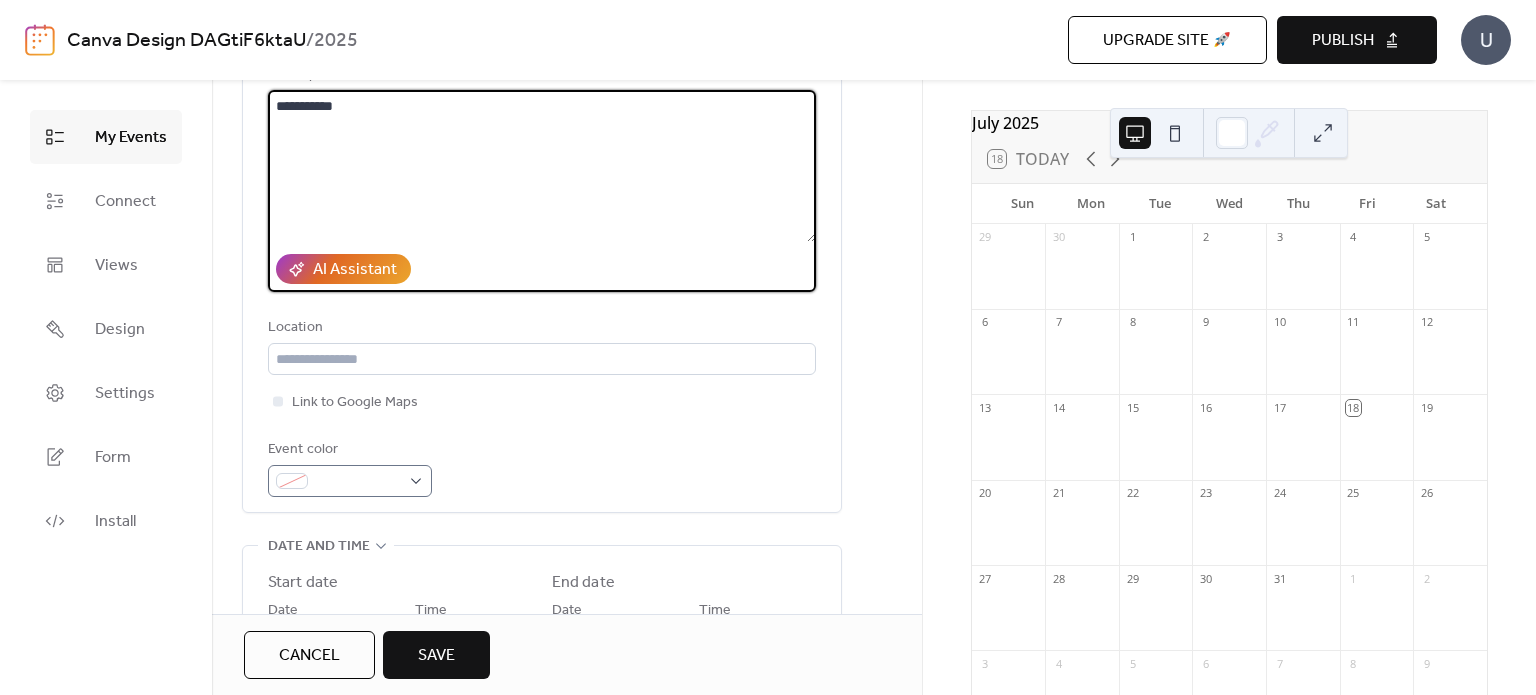 type on "**********" 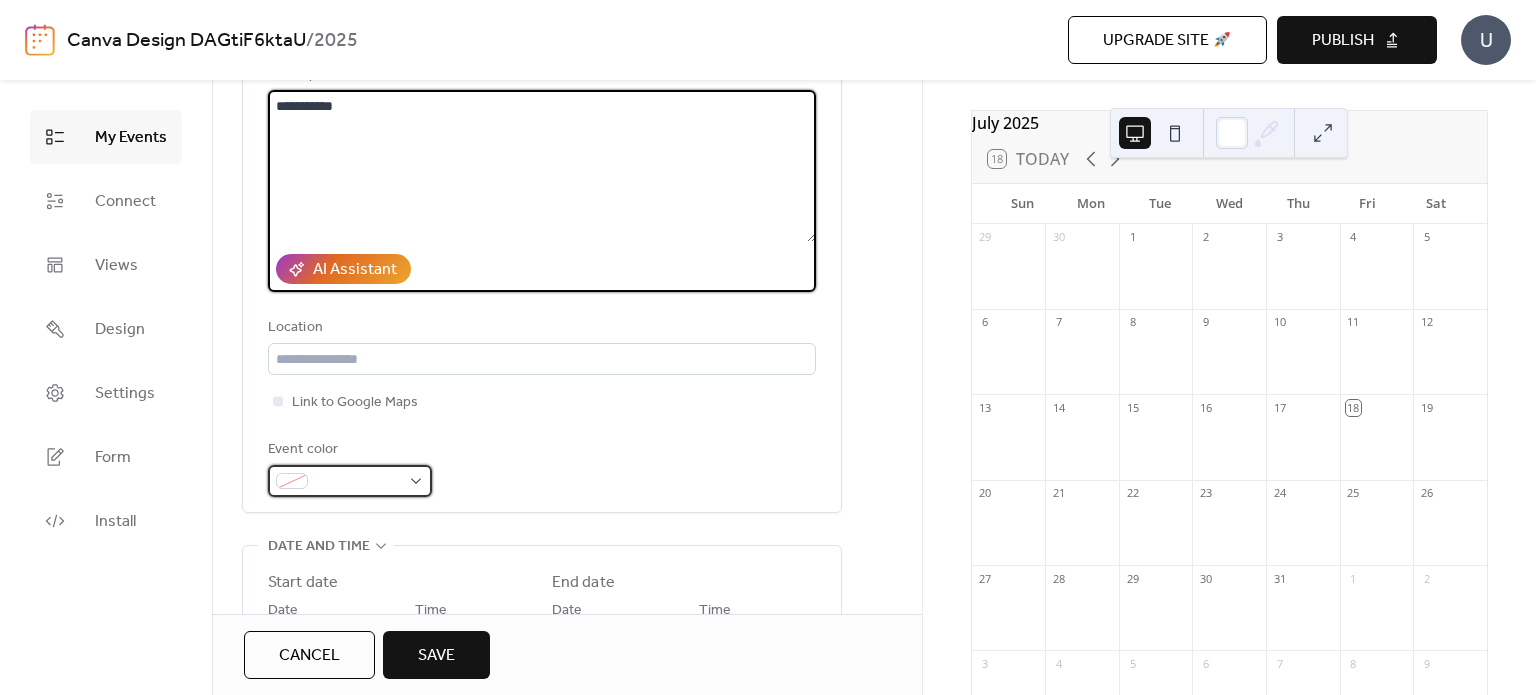 click at bounding box center [350, 481] 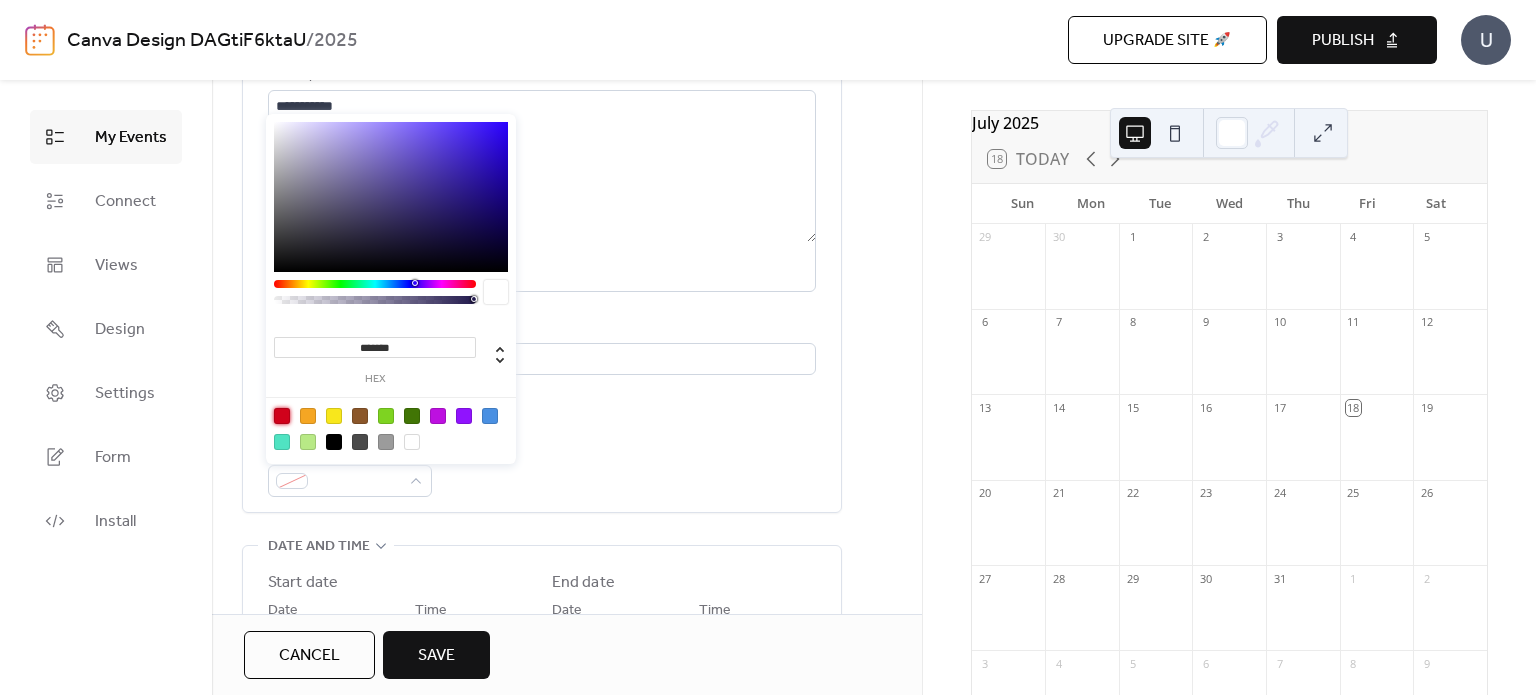 click at bounding box center [282, 416] 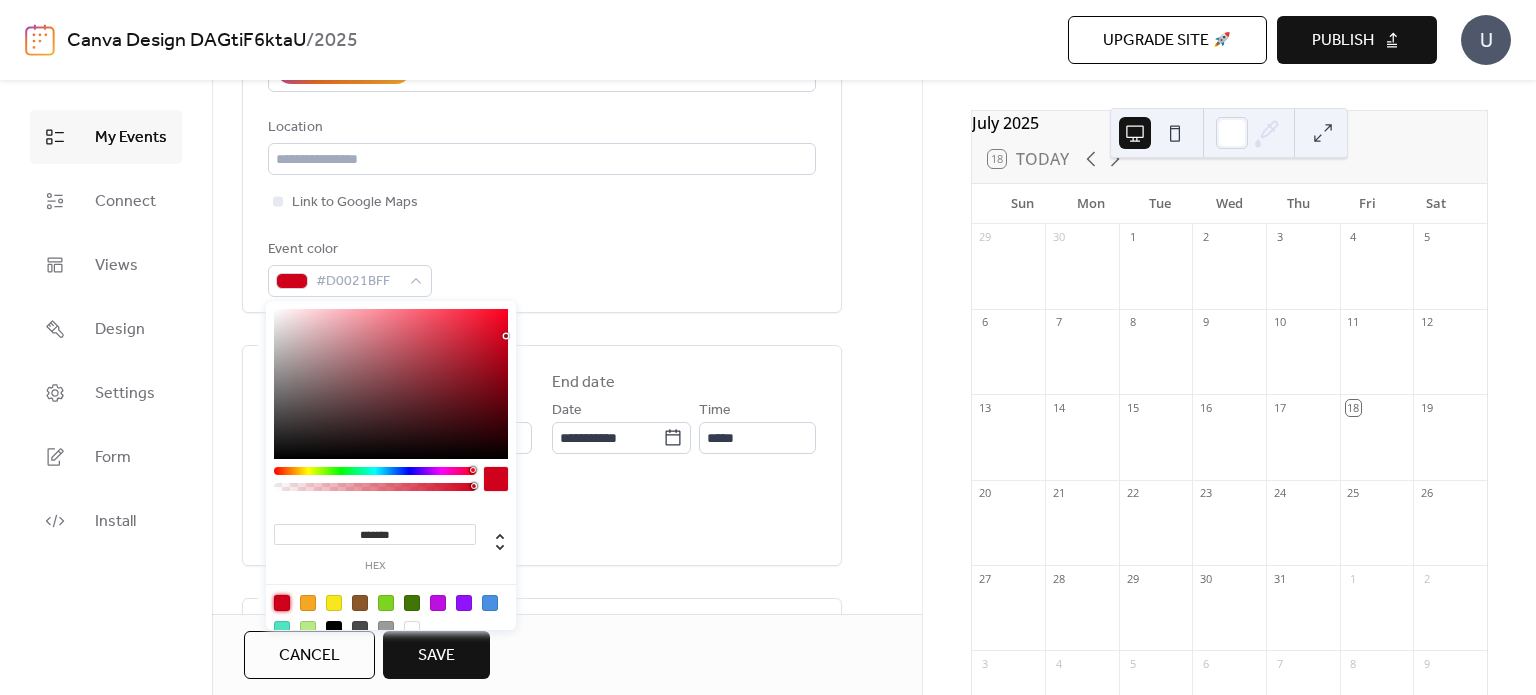 scroll, scrollTop: 428, scrollLeft: 0, axis: vertical 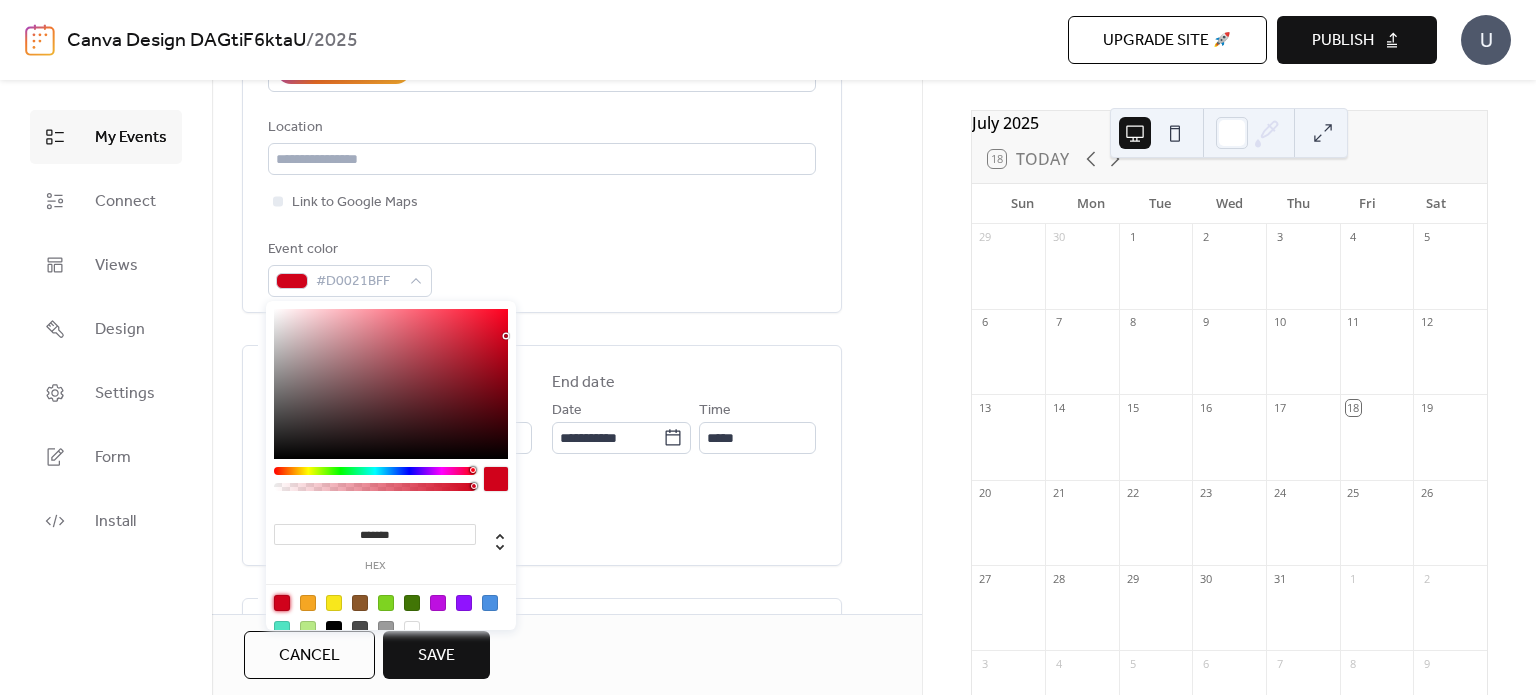 click on "All day Show date only Hide end time" at bounding box center (542, 514) 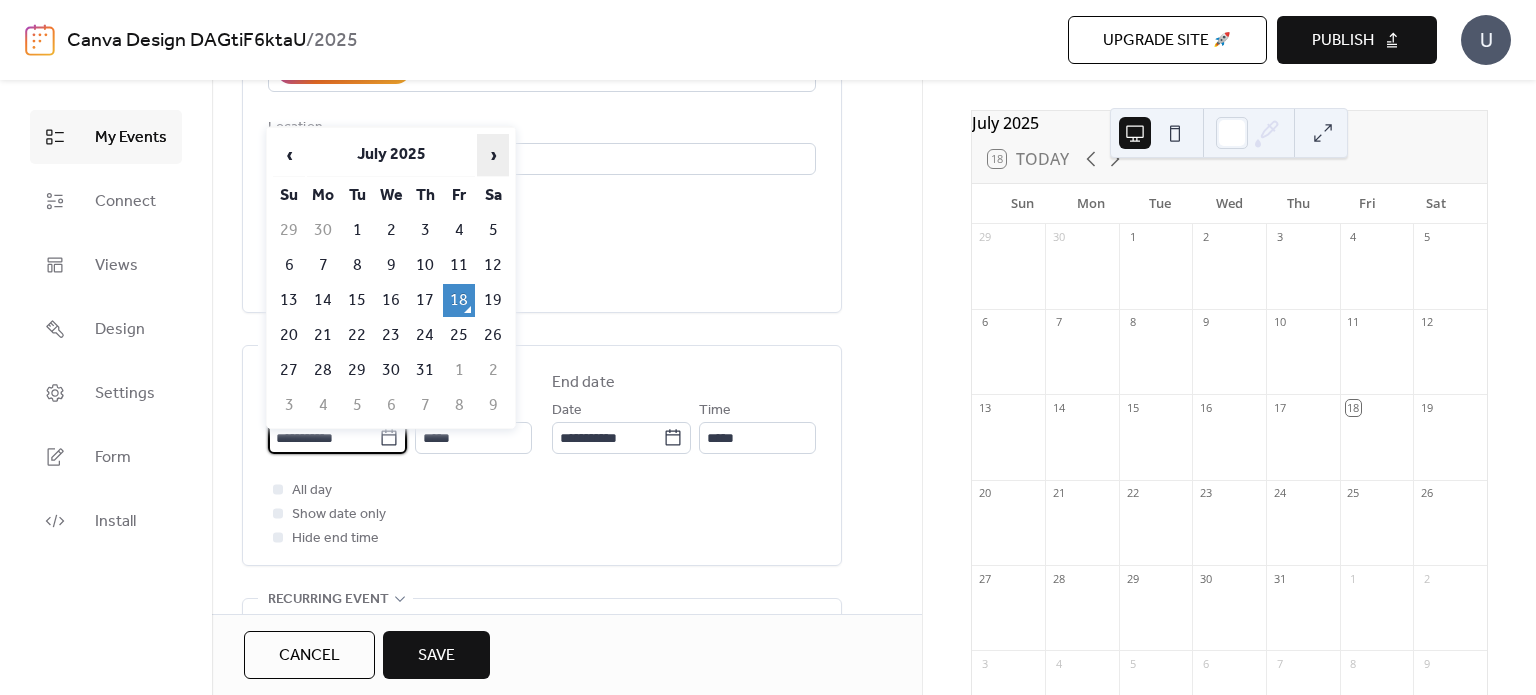 drag, startPoint x: 370, startPoint y: 447, endPoint x: 484, endPoint y: 155, distance: 313.4645 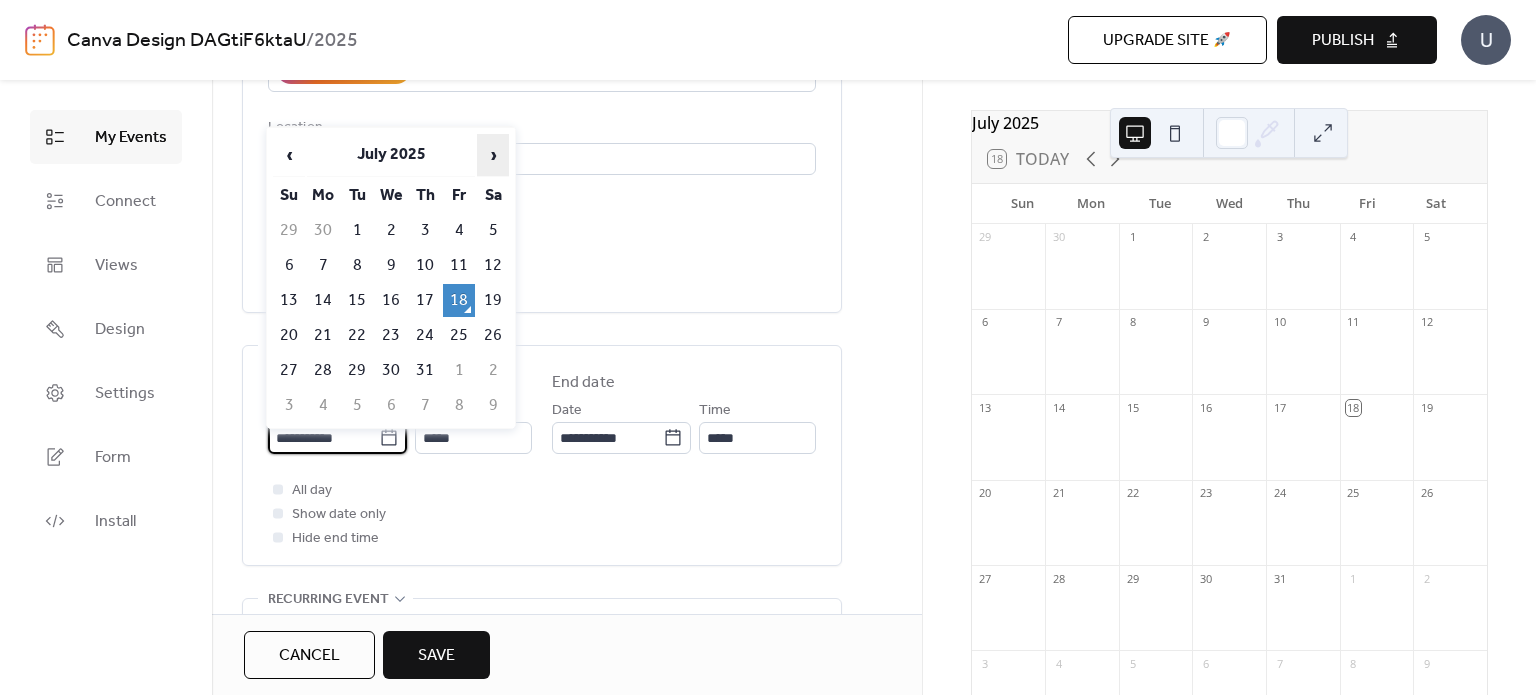 click on "**********" at bounding box center (768, 347) 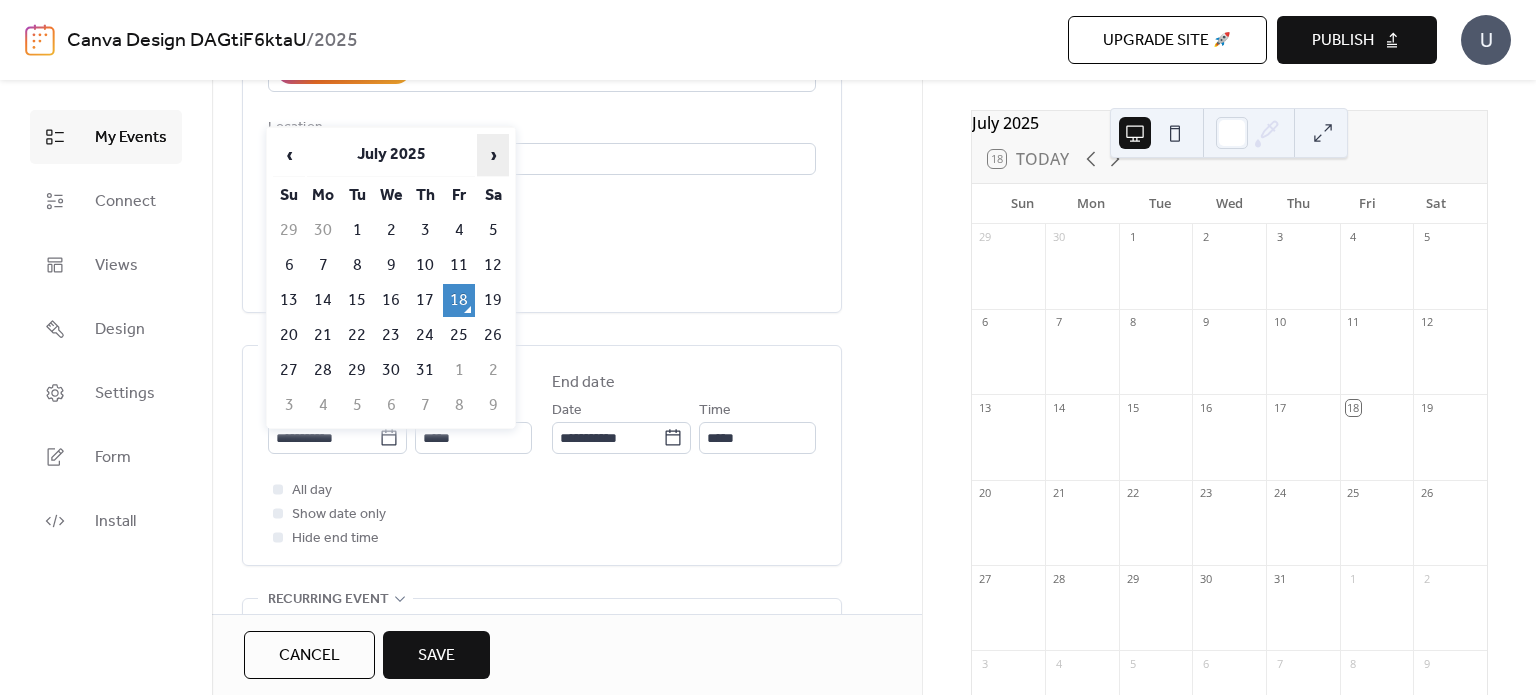 click on "›" at bounding box center (493, 155) 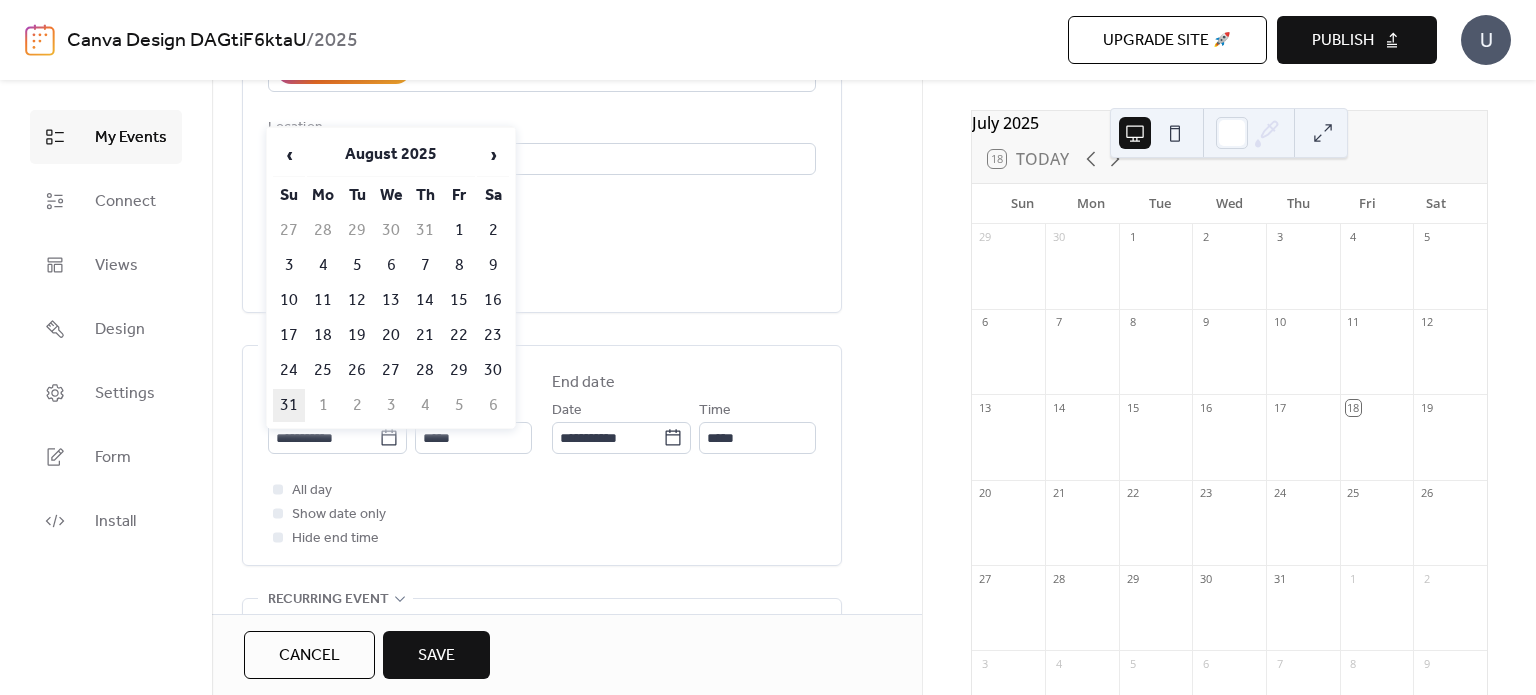 click on "31" at bounding box center (289, 405) 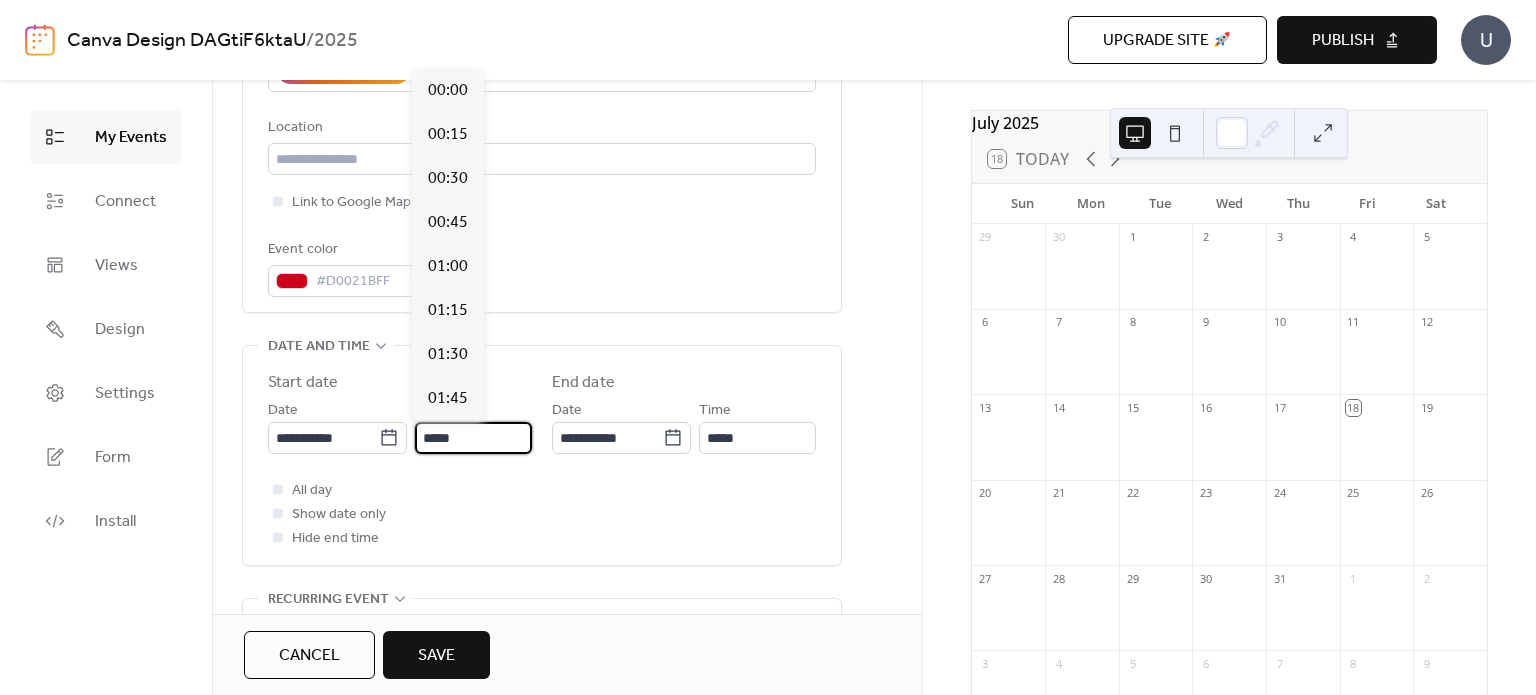 click on "*****" at bounding box center (473, 438) 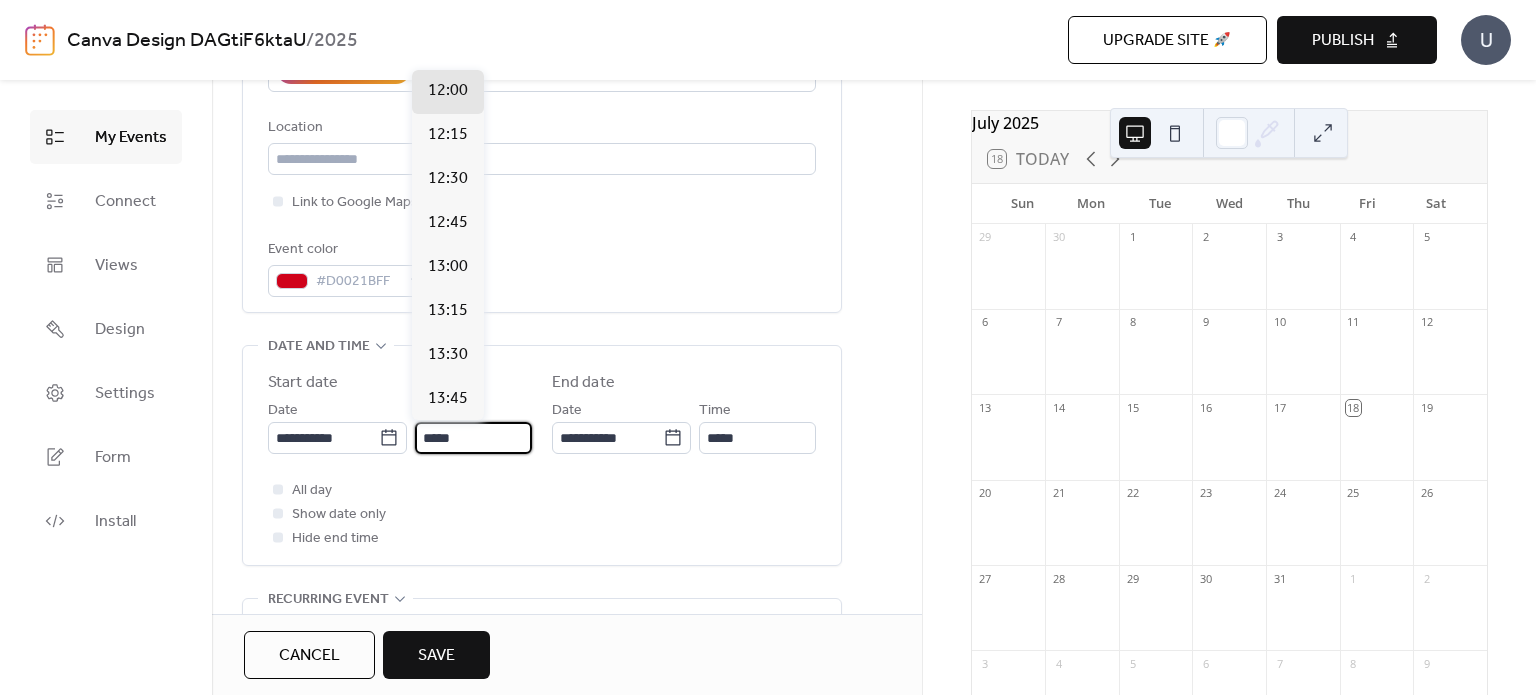 click on "*****" at bounding box center (473, 438) 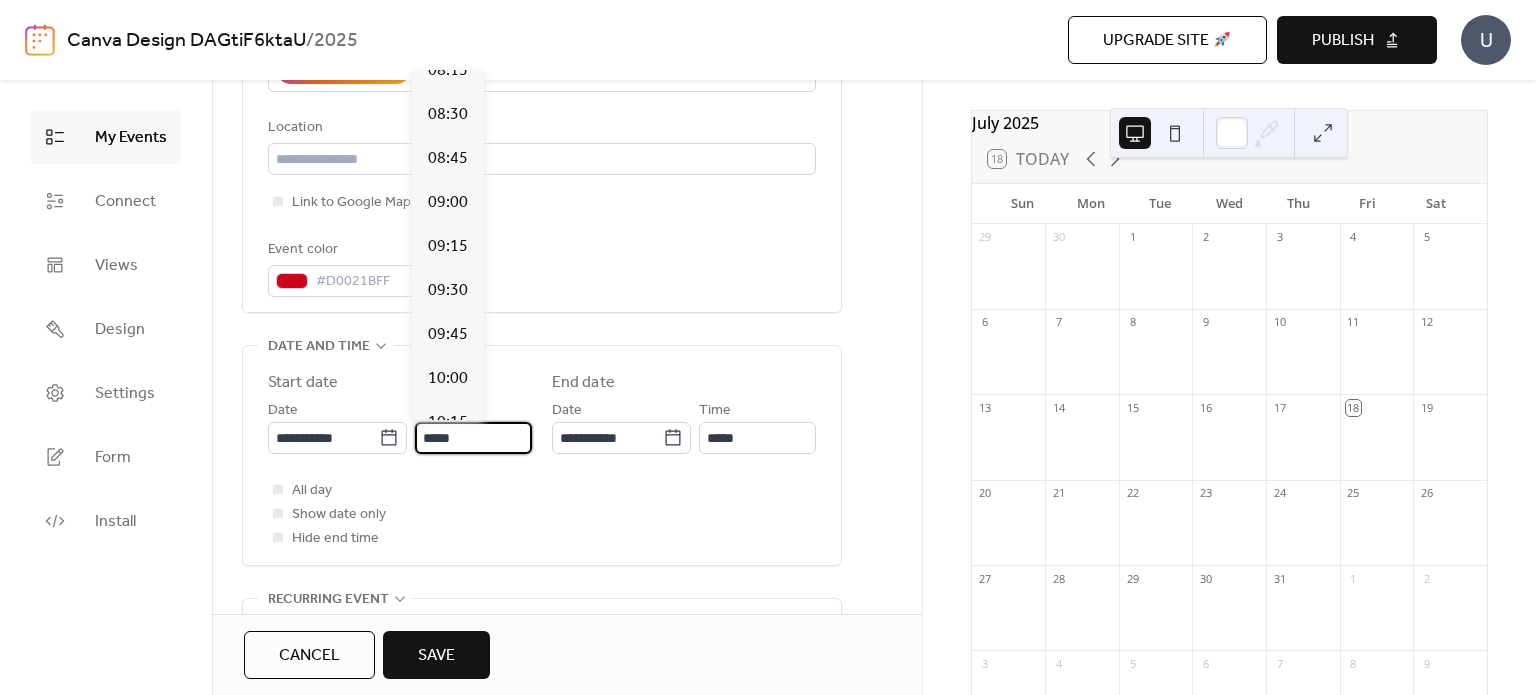 scroll, scrollTop: 1470, scrollLeft: 0, axis: vertical 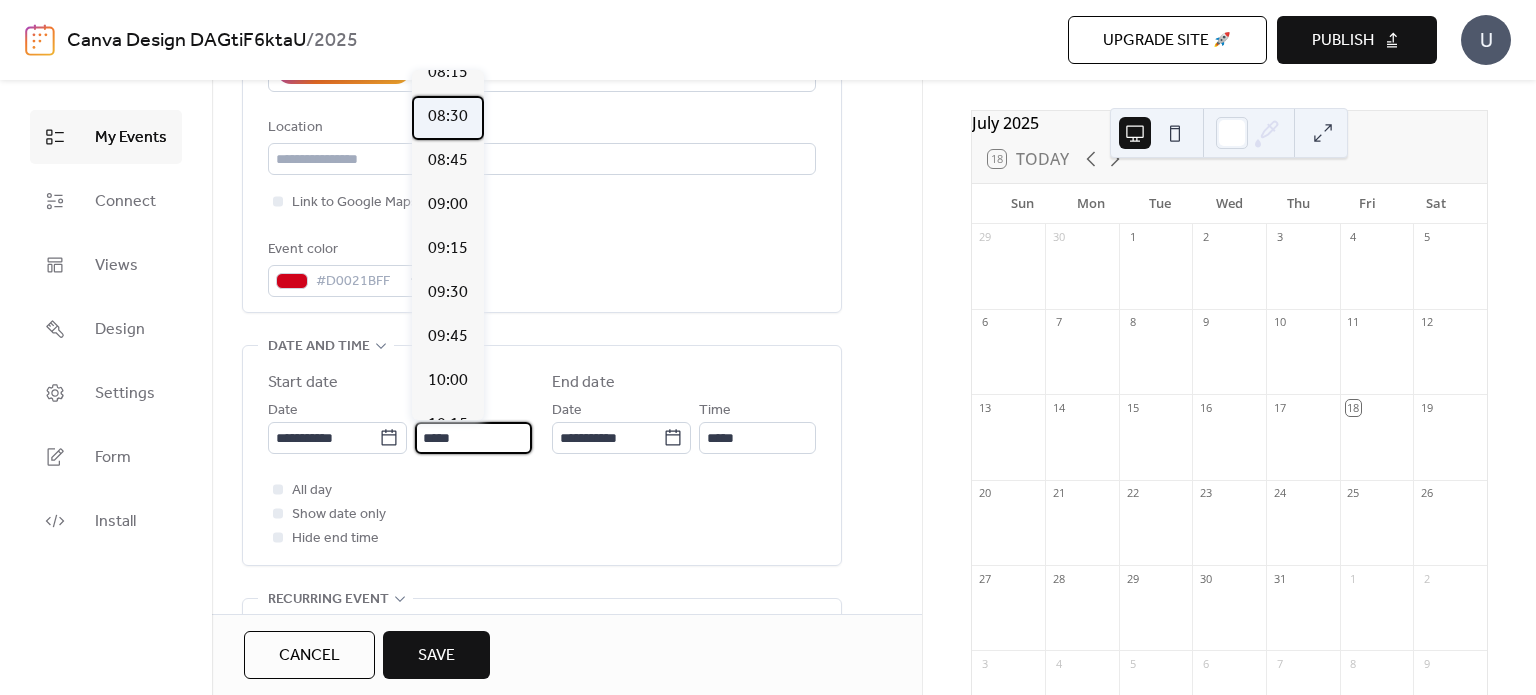 click on "08:30" at bounding box center [448, 117] 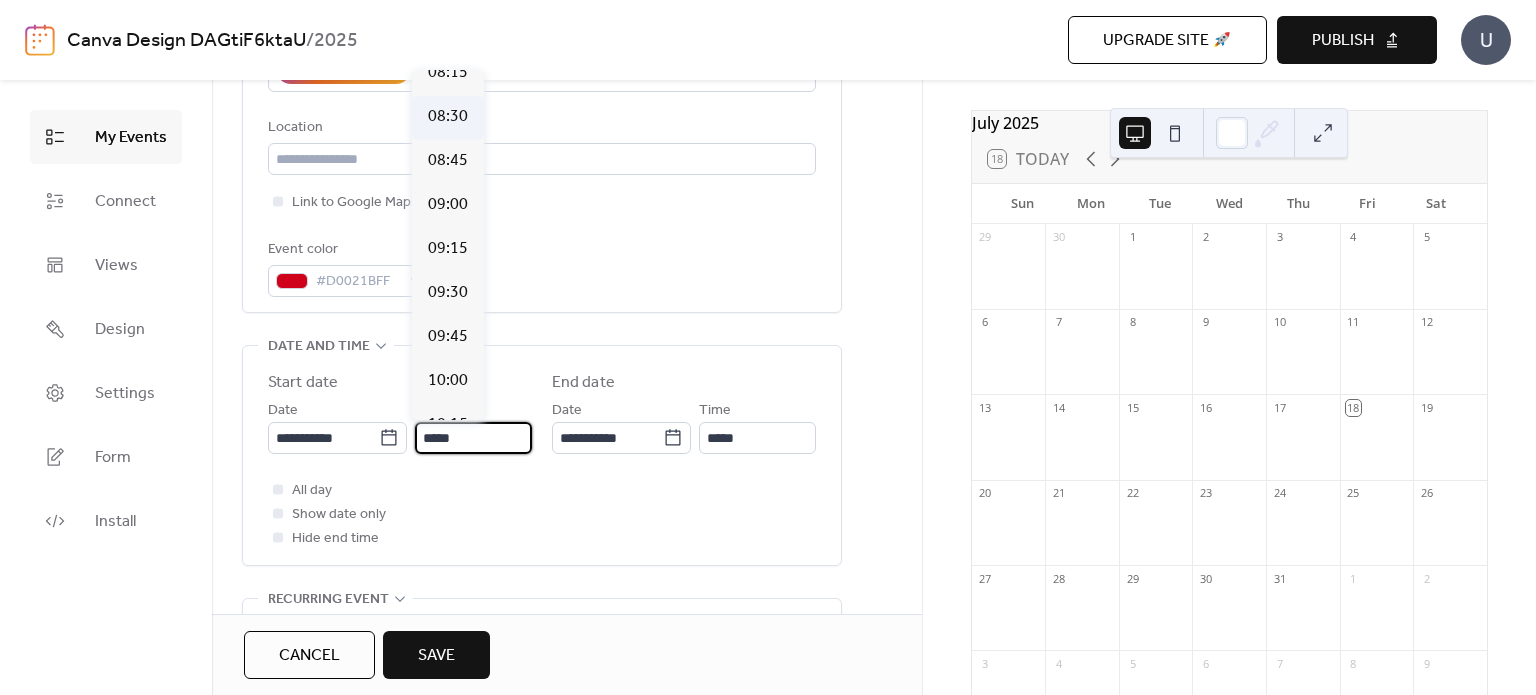 type on "*****" 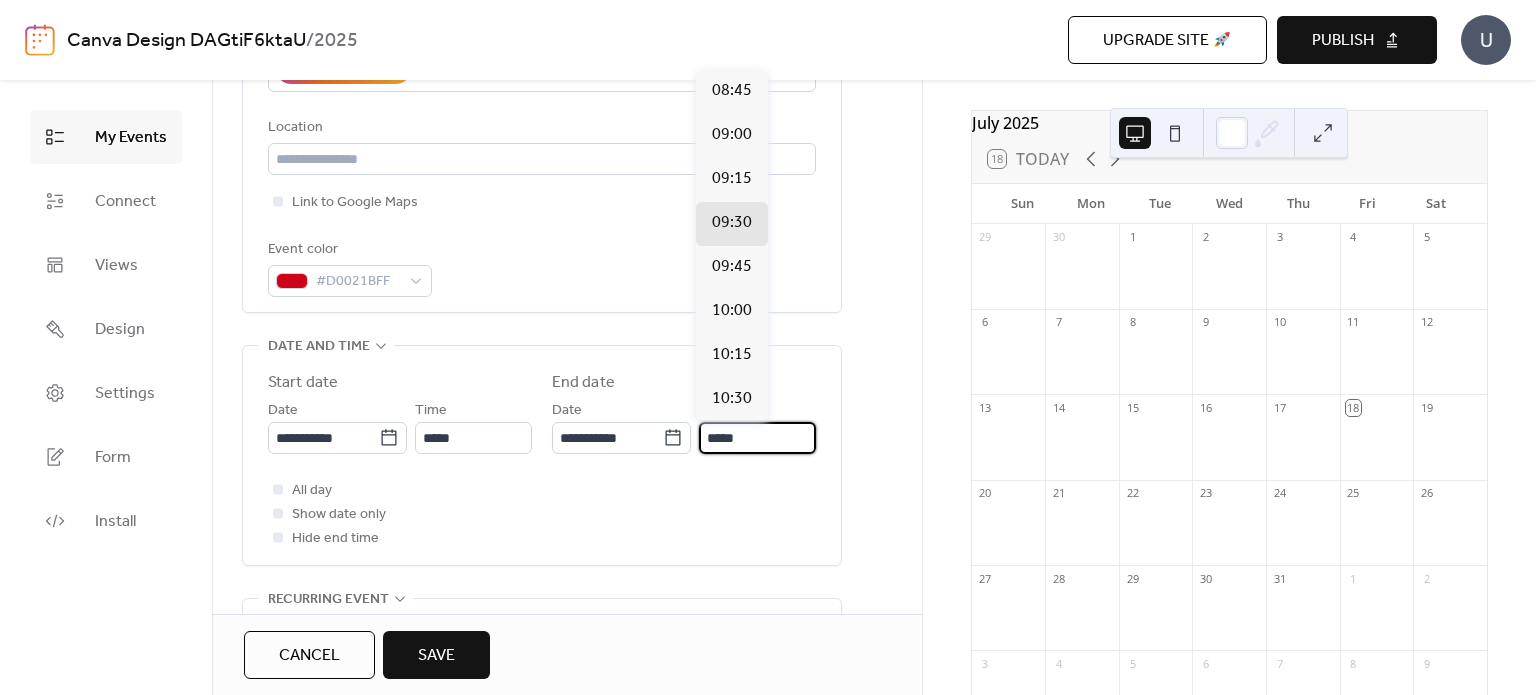 click on "*****" at bounding box center (757, 438) 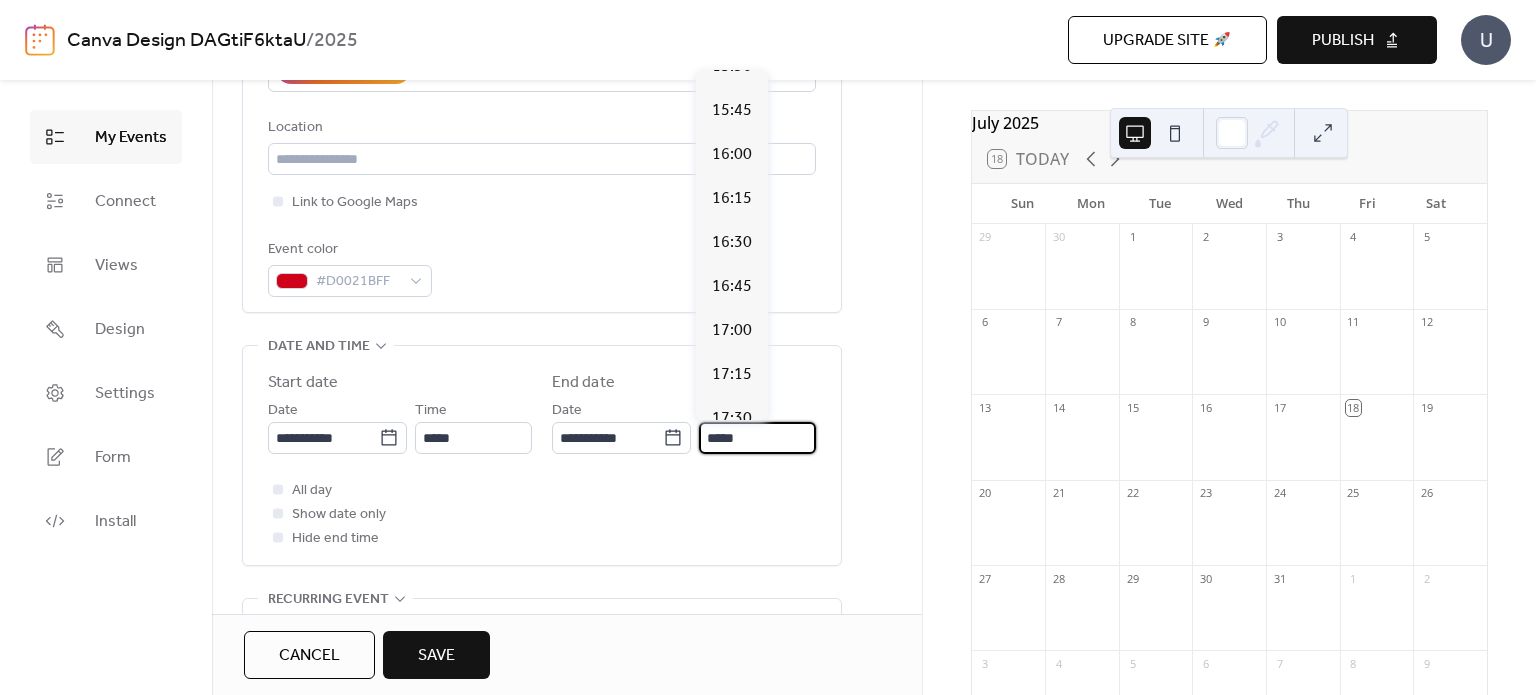 scroll, scrollTop: 1216, scrollLeft: 0, axis: vertical 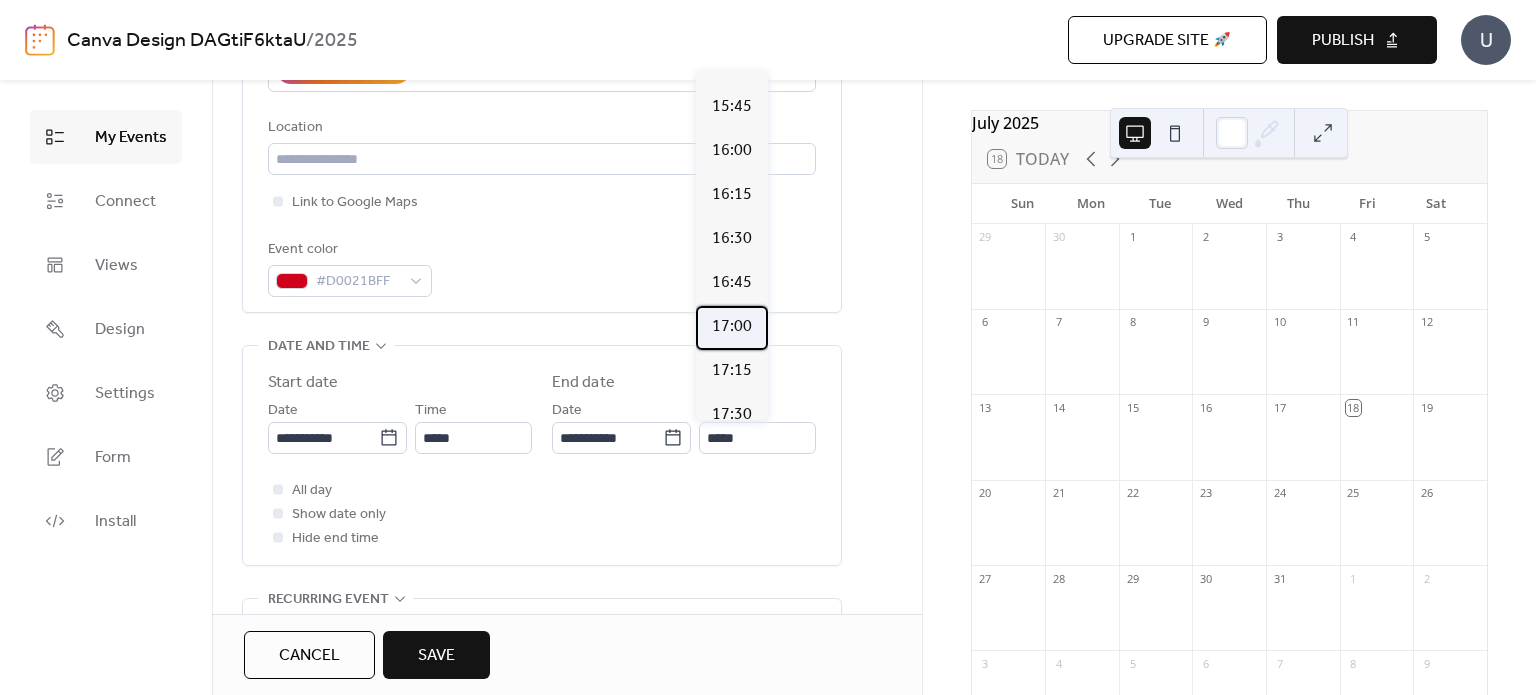 click on "17:00" at bounding box center (732, 327) 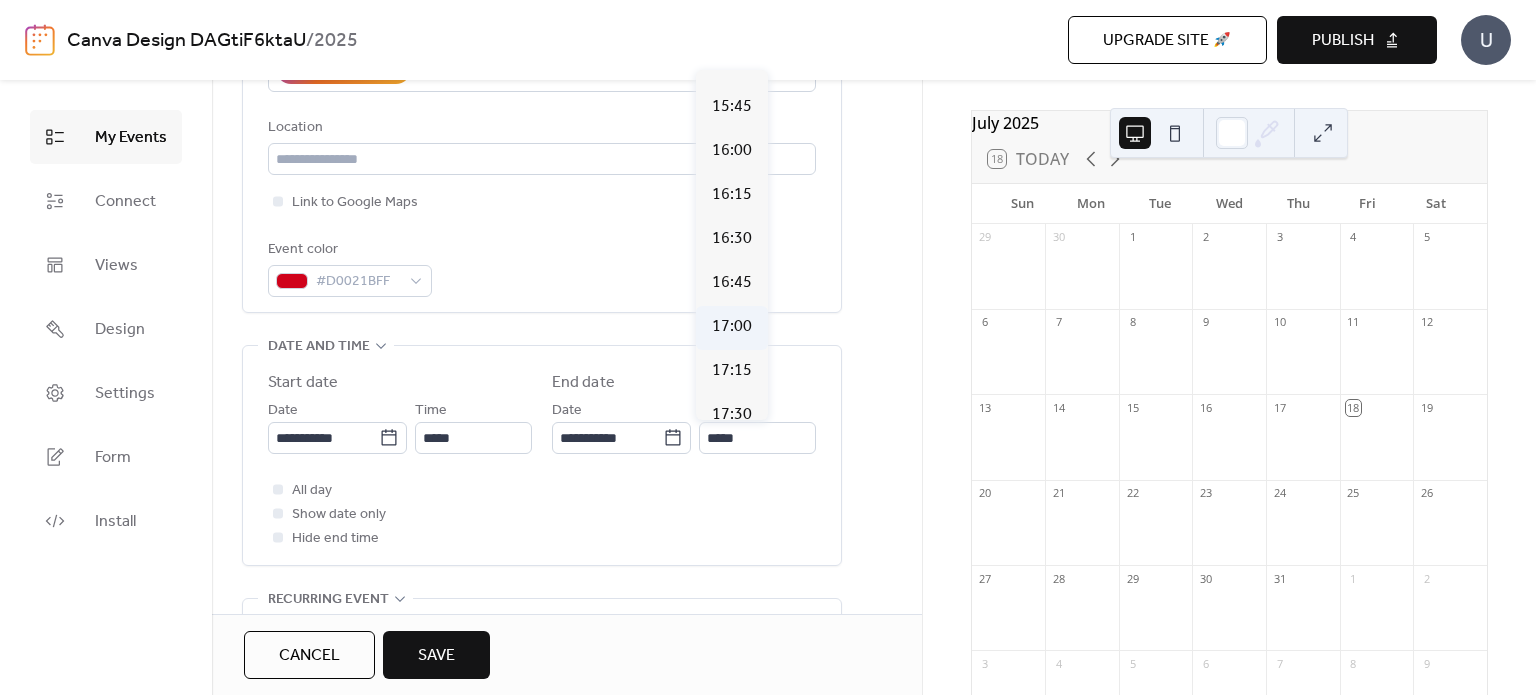 type on "*****" 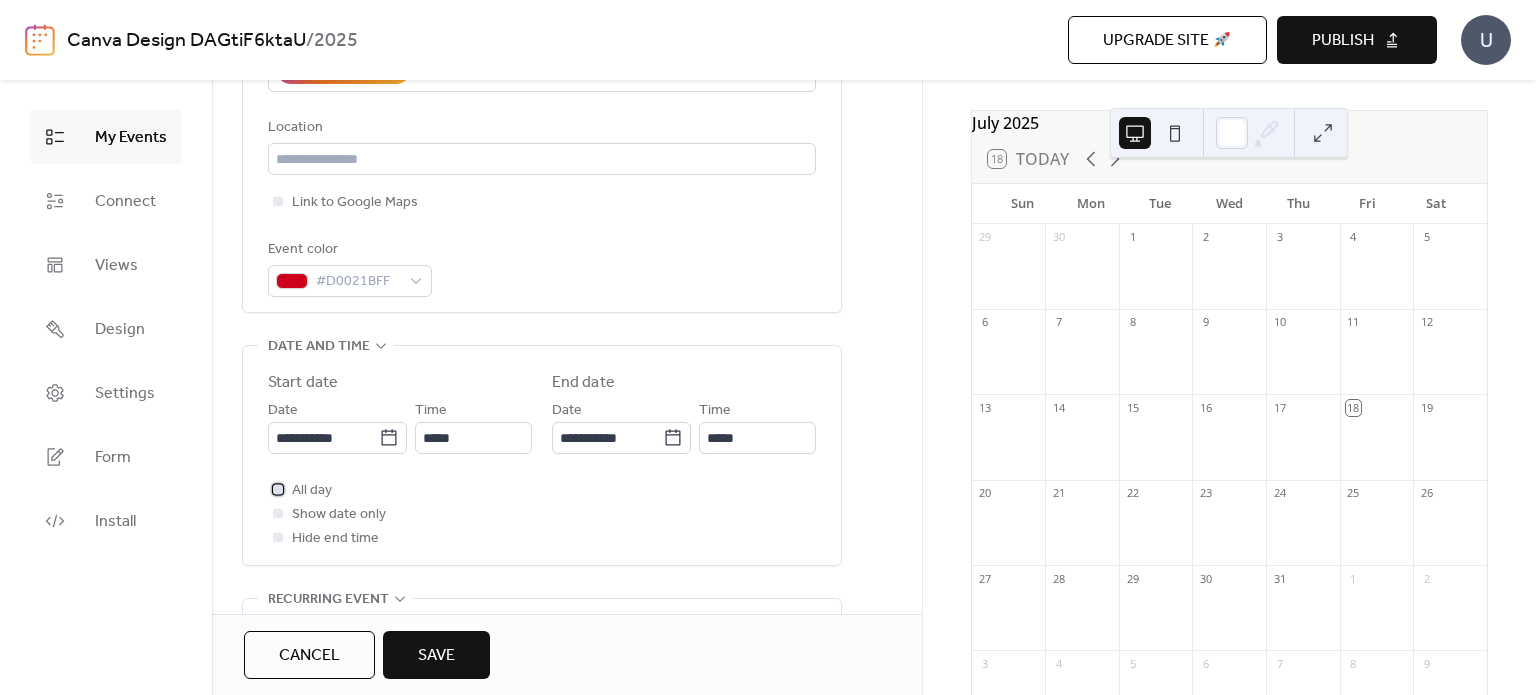 click at bounding box center [278, 489] 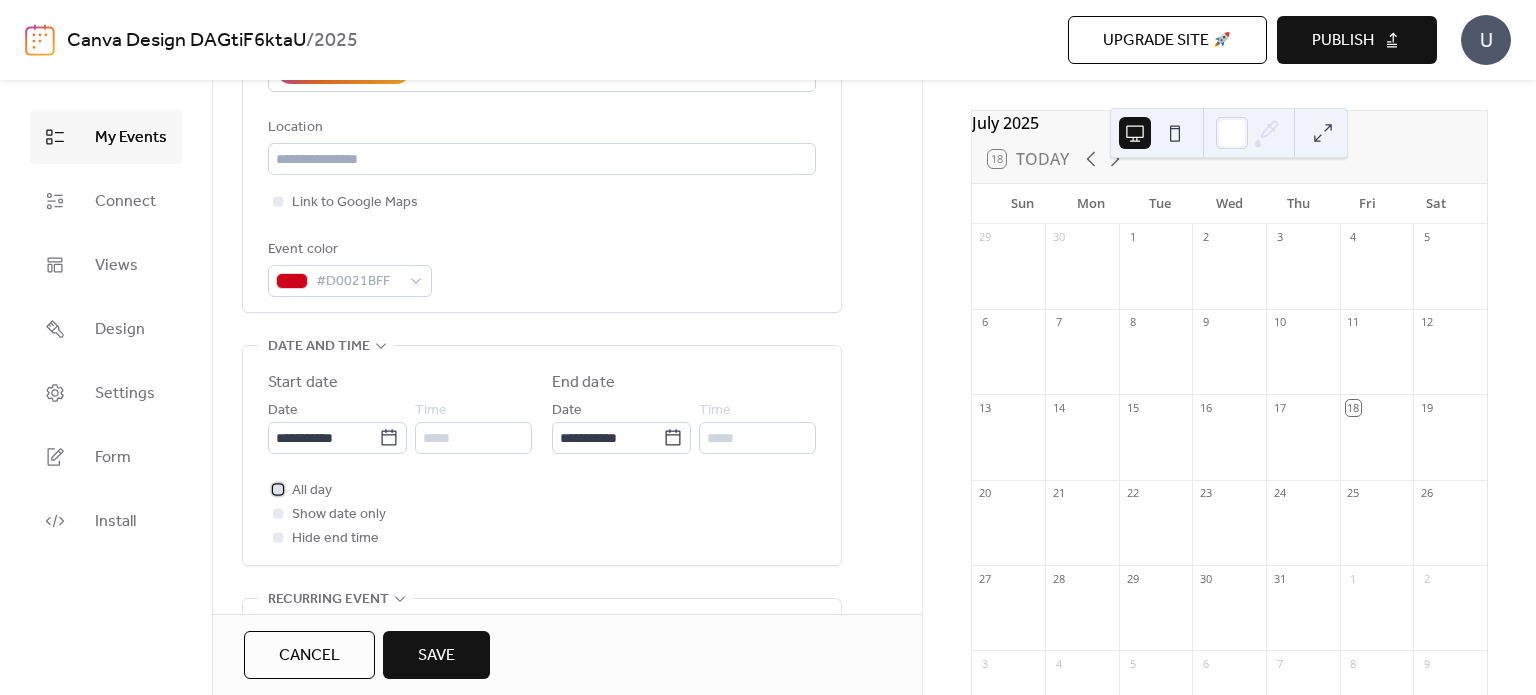 click at bounding box center (278, 489) 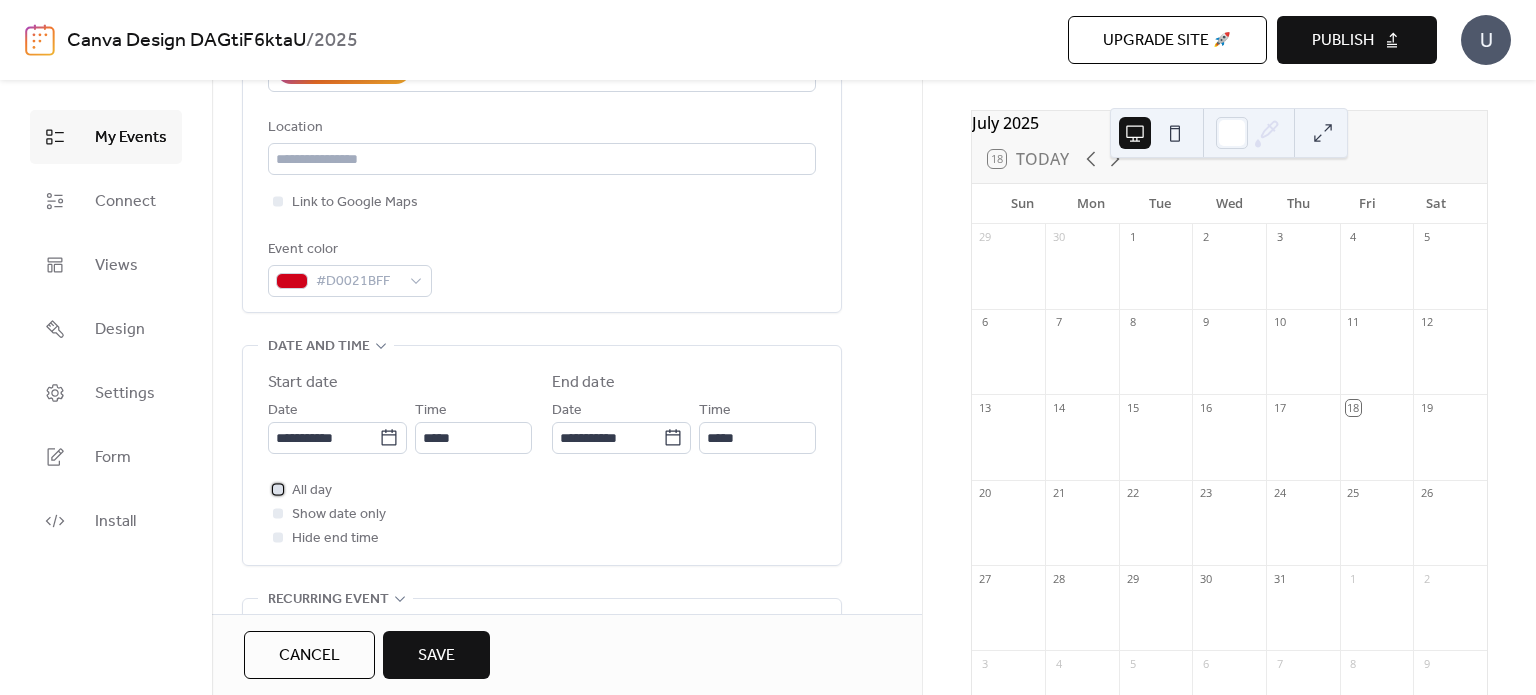 click at bounding box center (278, 489) 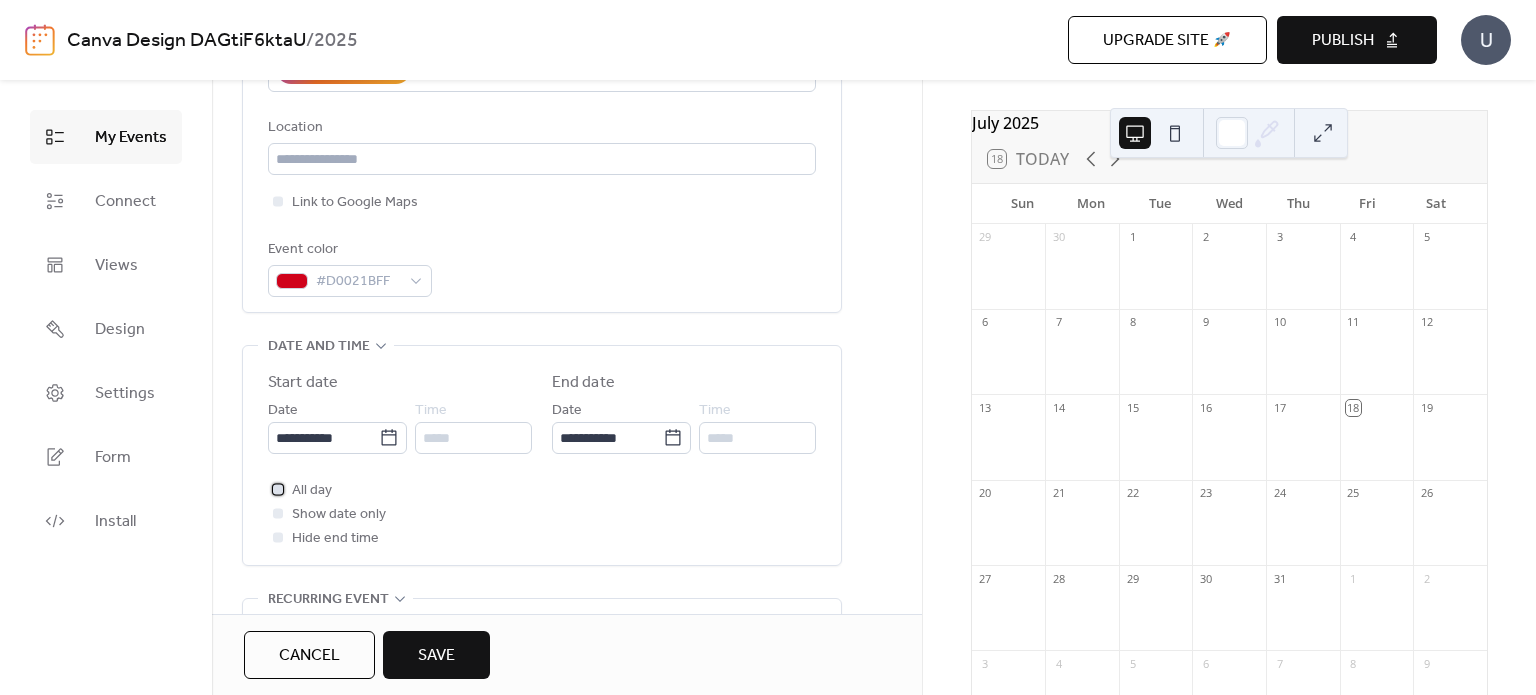 click 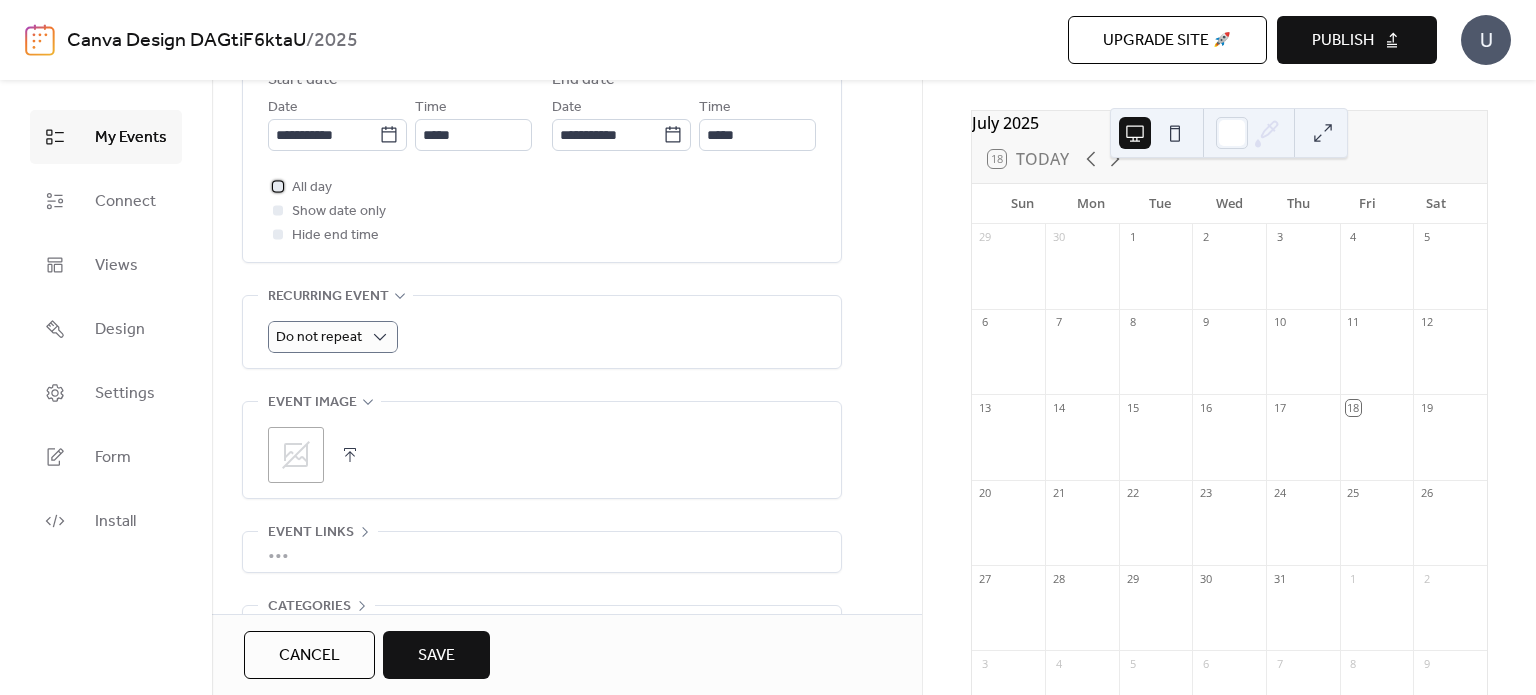 scroll, scrollTop: 732, scrollLeft: 0, axis: vertical 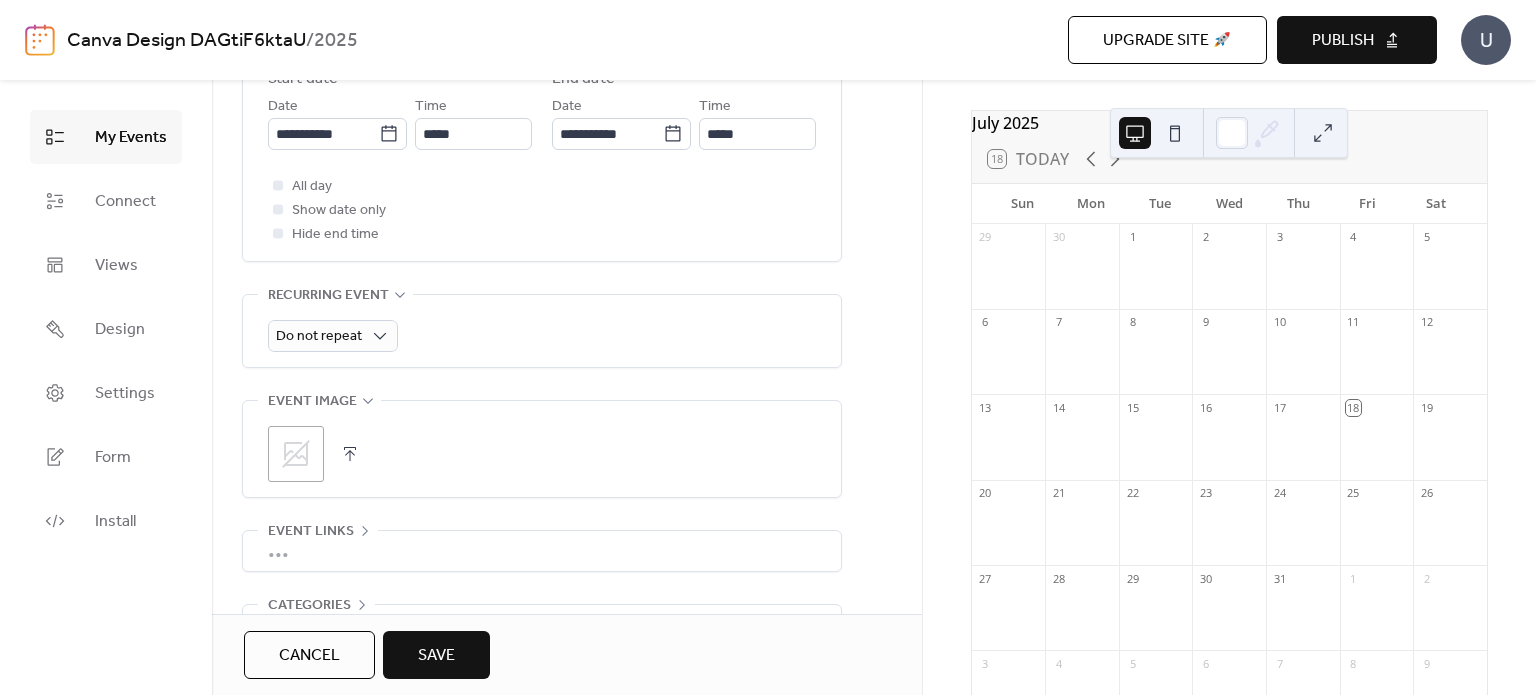 click on ";" at bounding box center [296, 454] 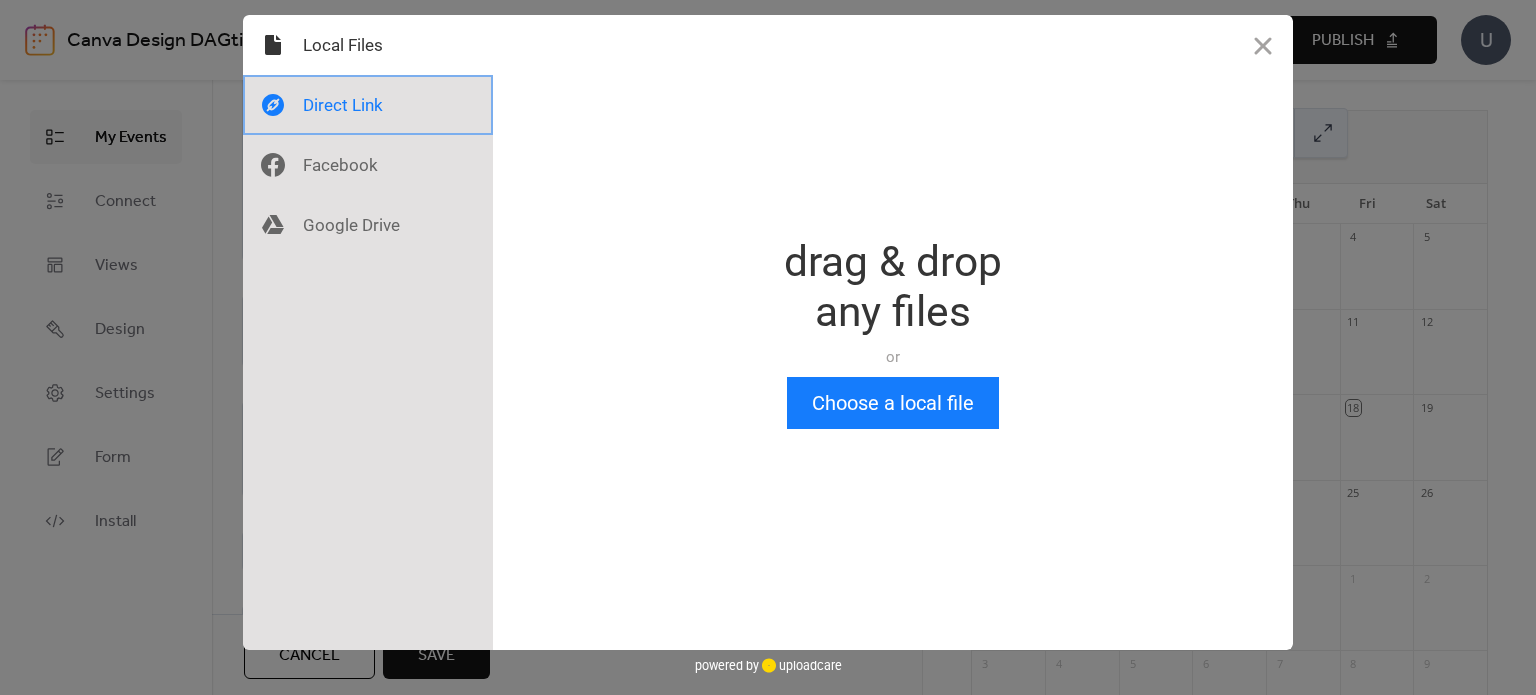 click at bounding box center (368, 105) 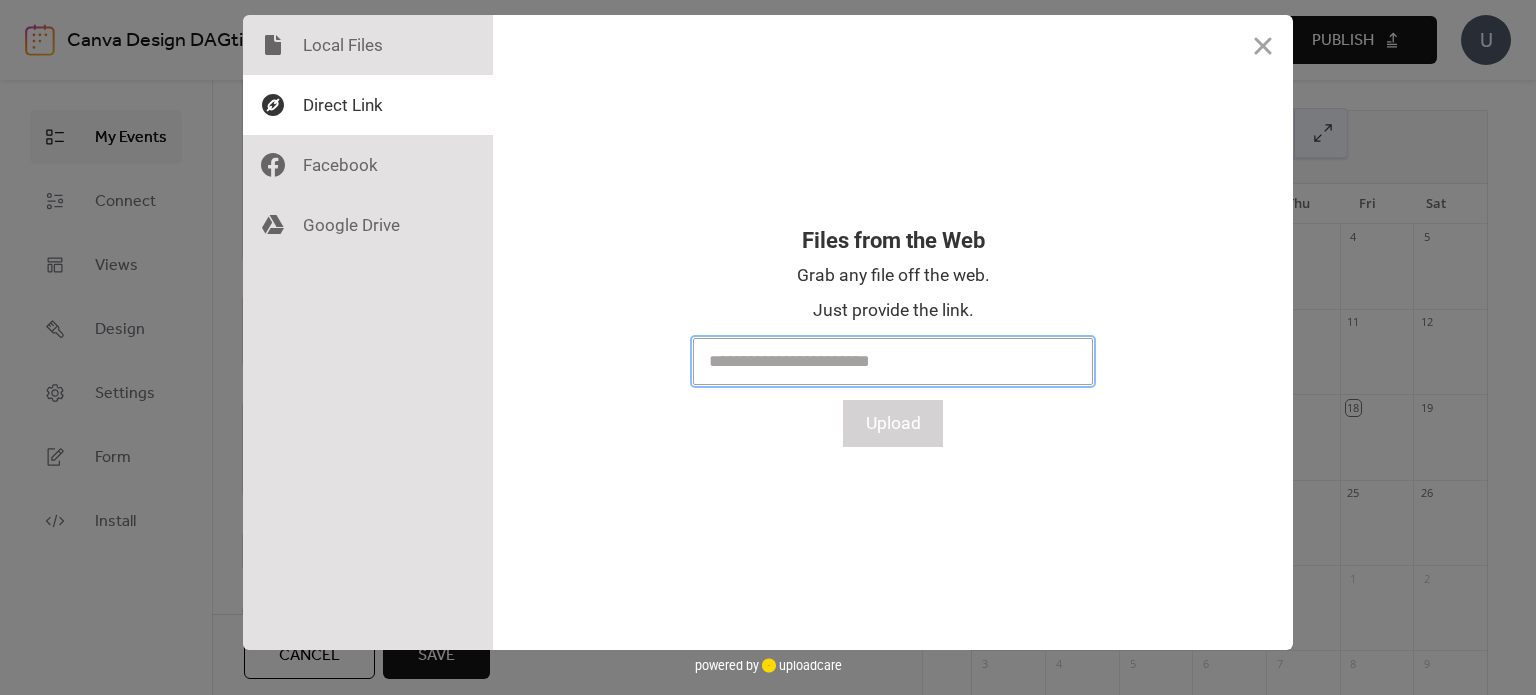 paste on "**********" 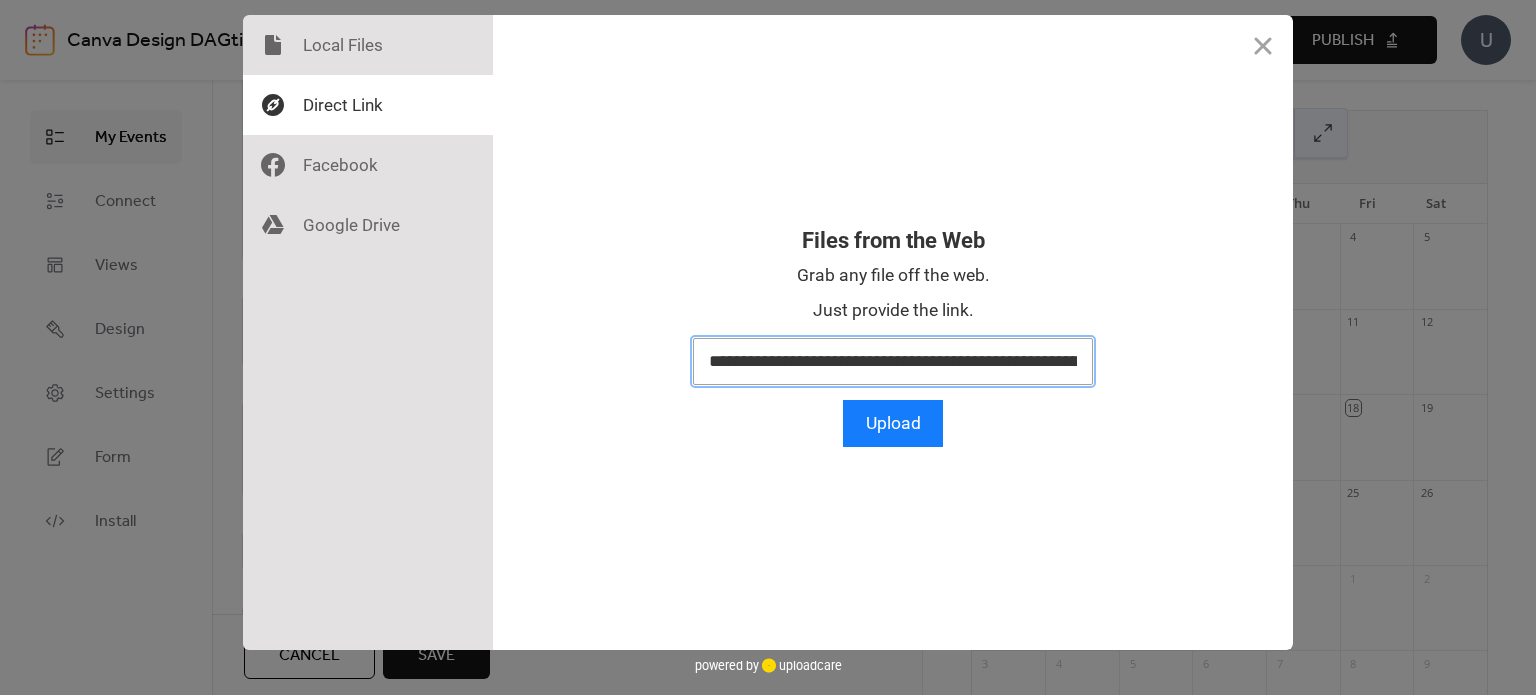 scroll, scrollTop: 0, scrollLeft: 157512, axis: horizontal 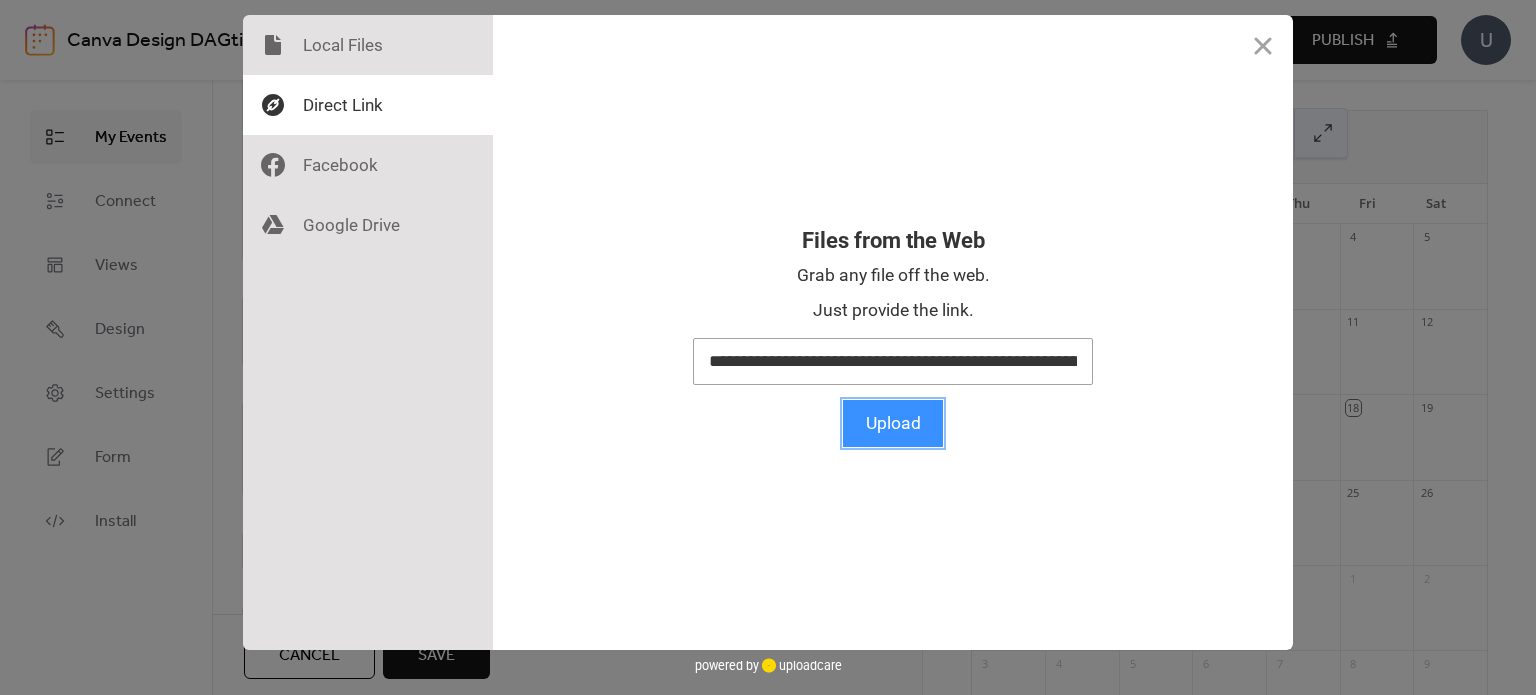 click on "Upload" at bounding box center [893, 423] 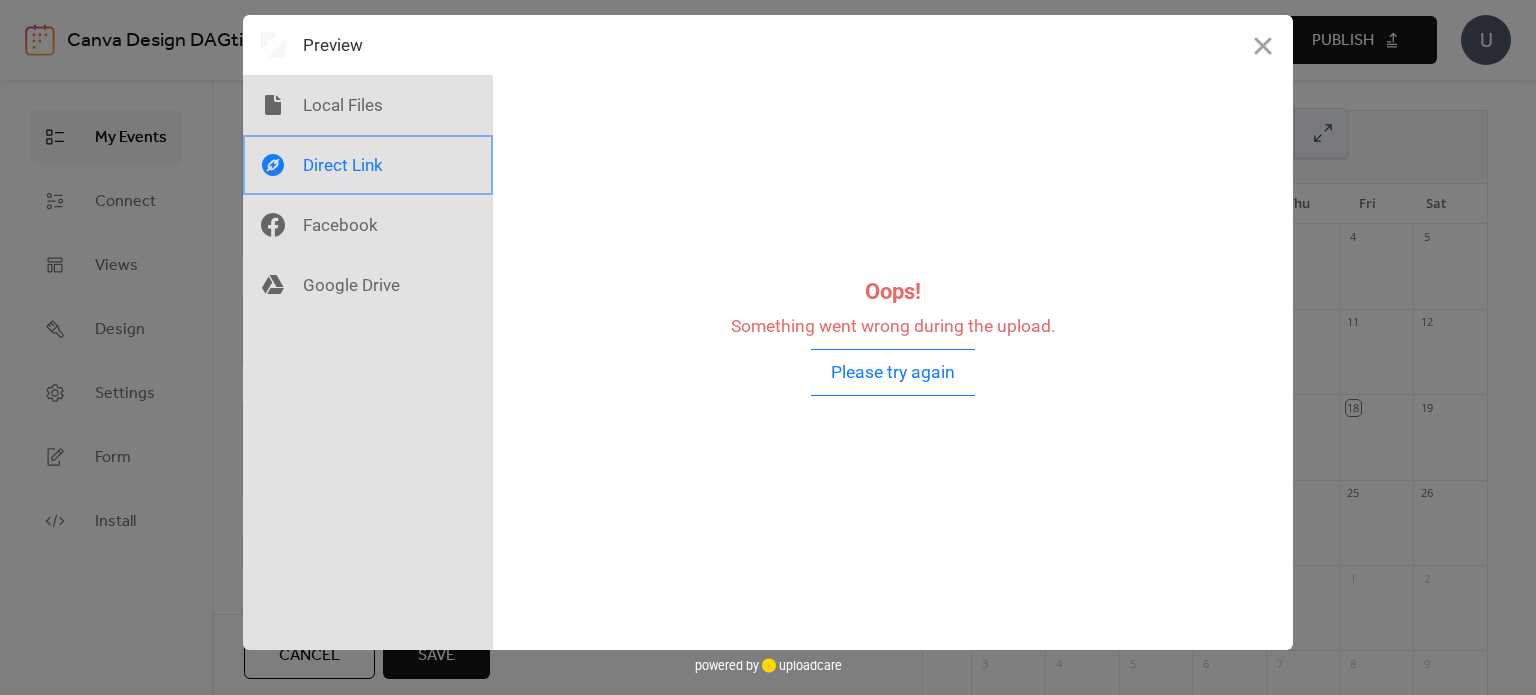 click at bounding box center [368, 165] 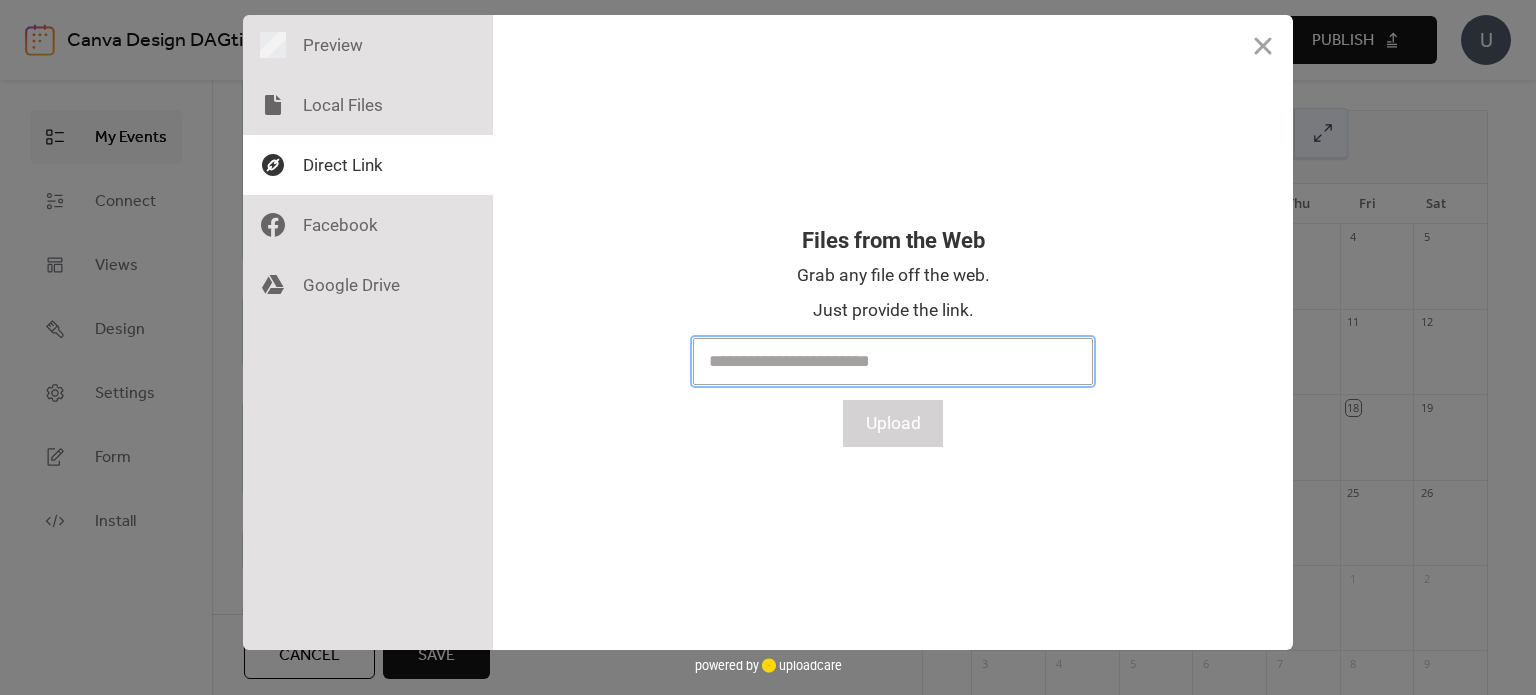 paste on "**********" 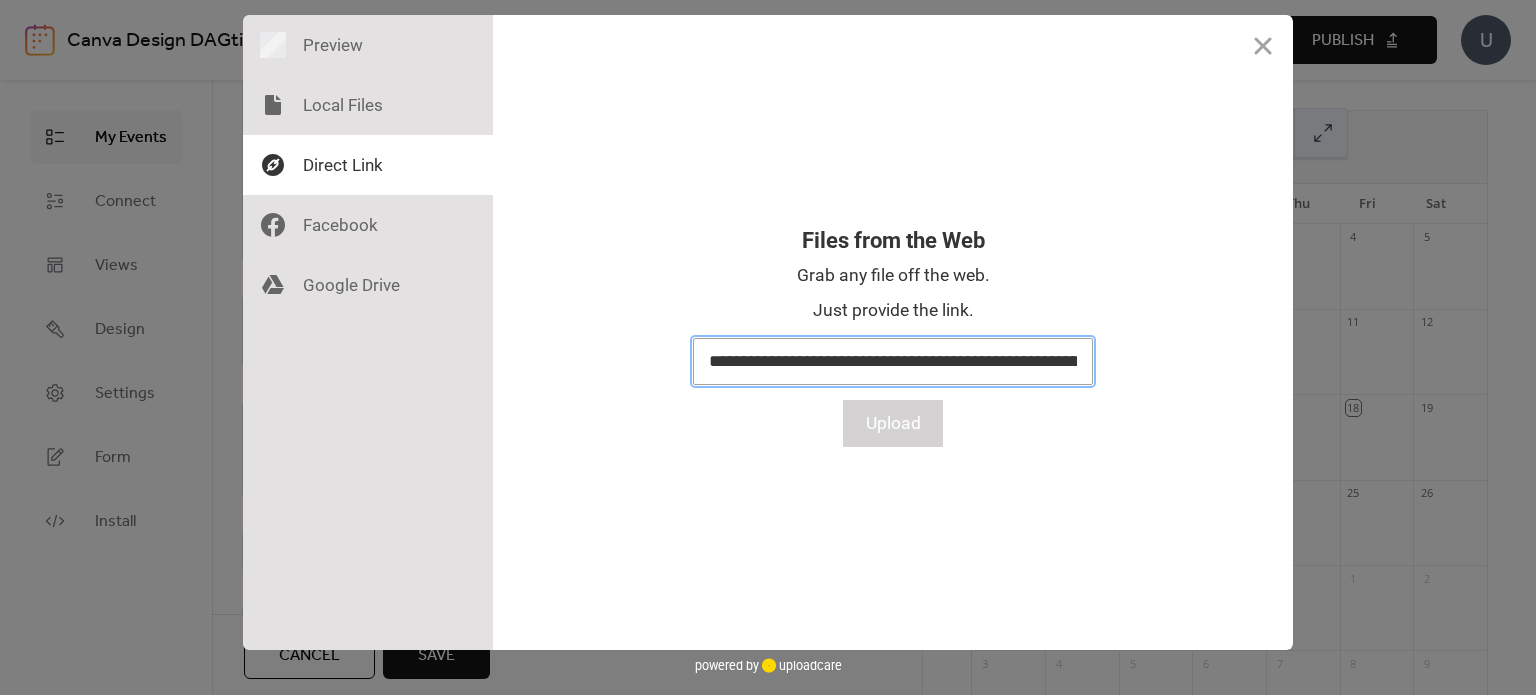 scroll, scrollTop: 0, scrollLeft: 157512, axis: horizontal 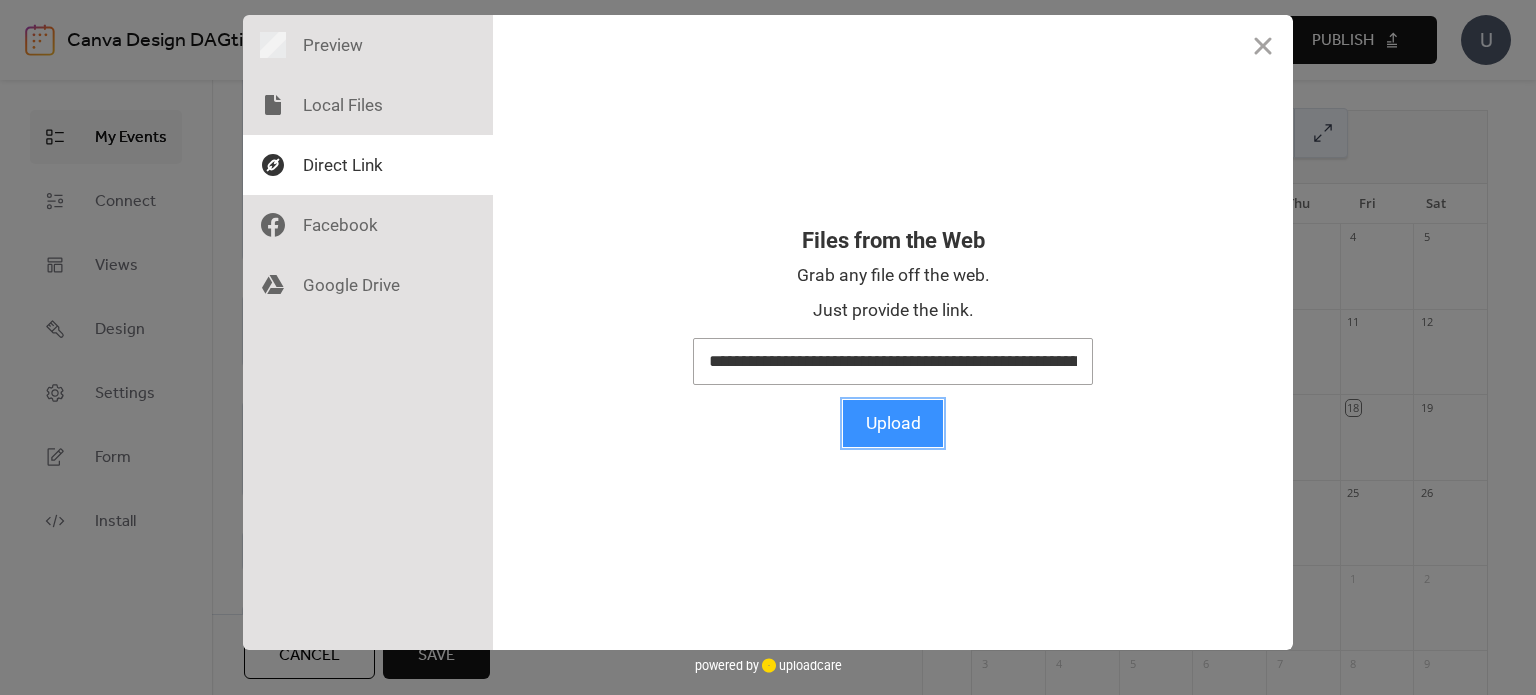 click on "Upload" at bounding box center [893, 423] 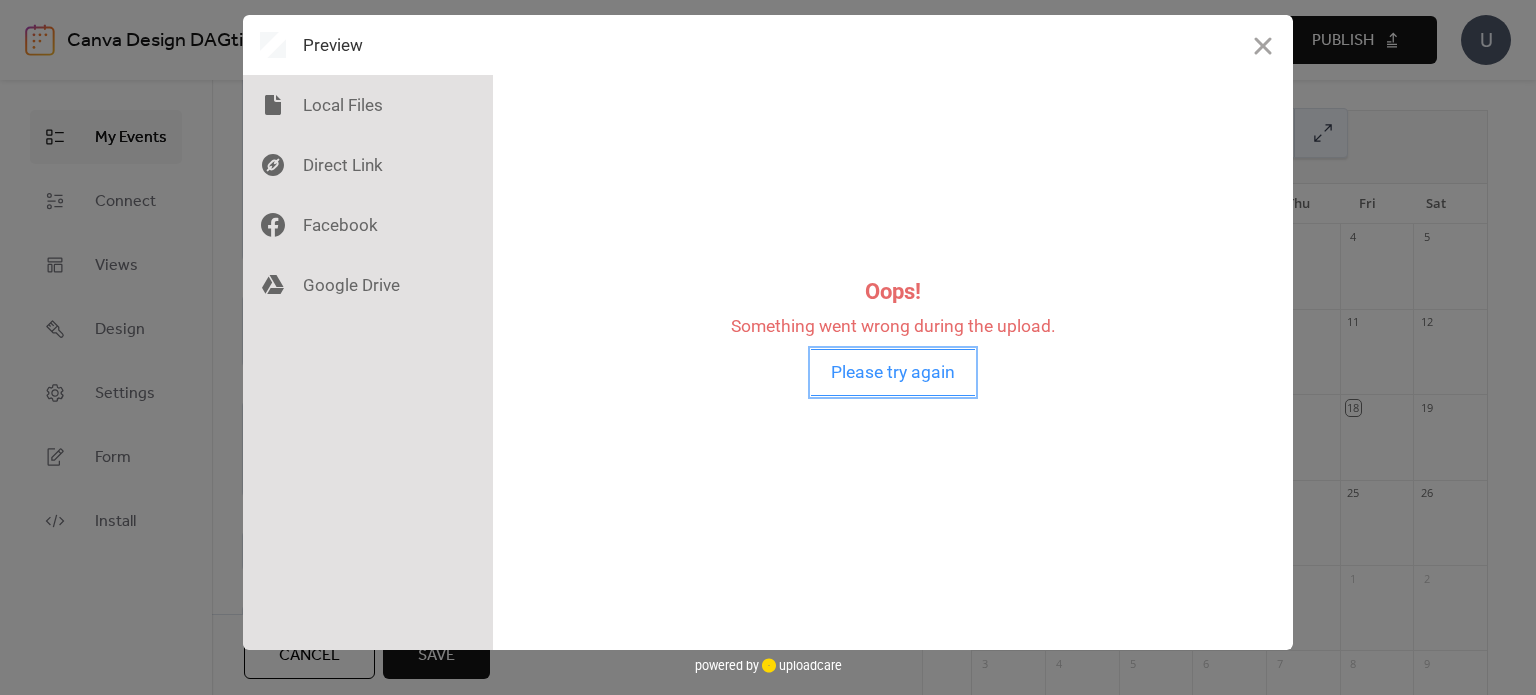 click on "Please try again" at bounding box center (893, 372) 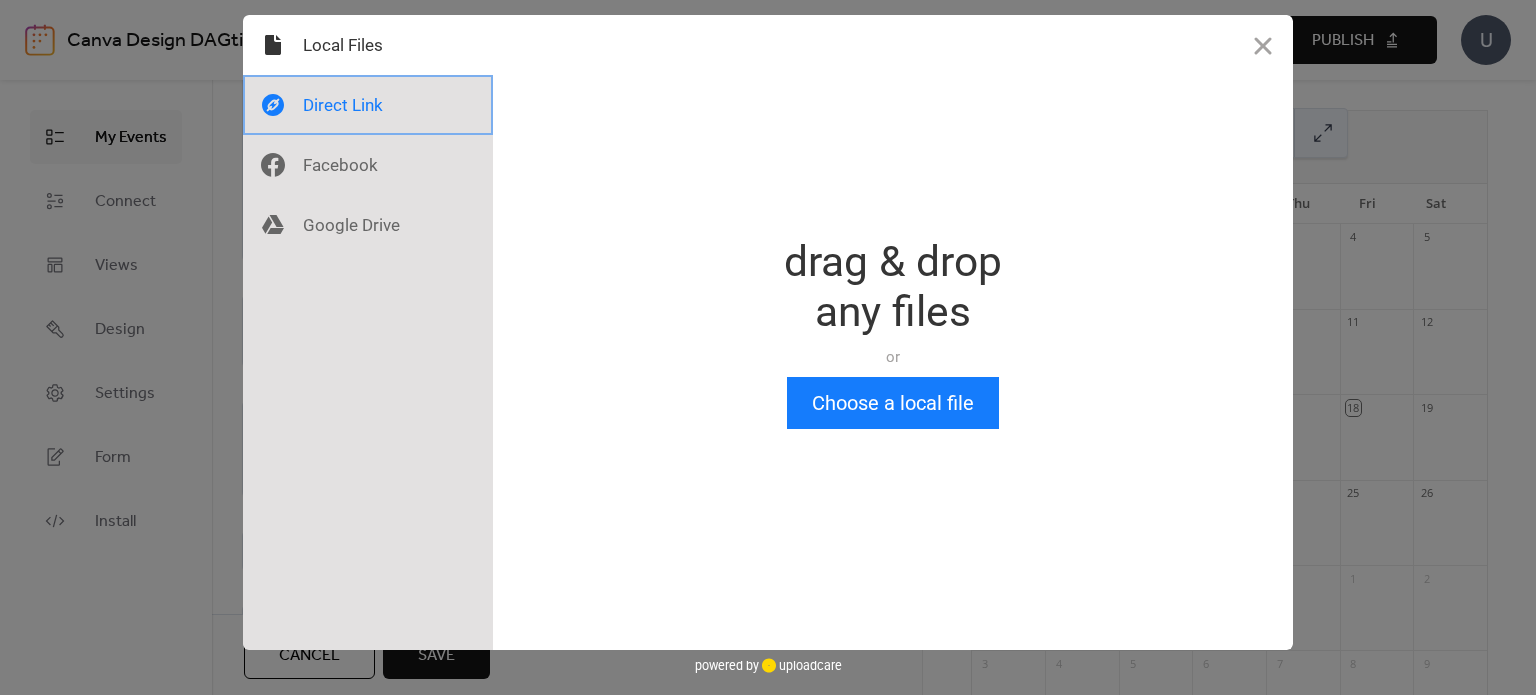 click at bounding box center [368, 105] 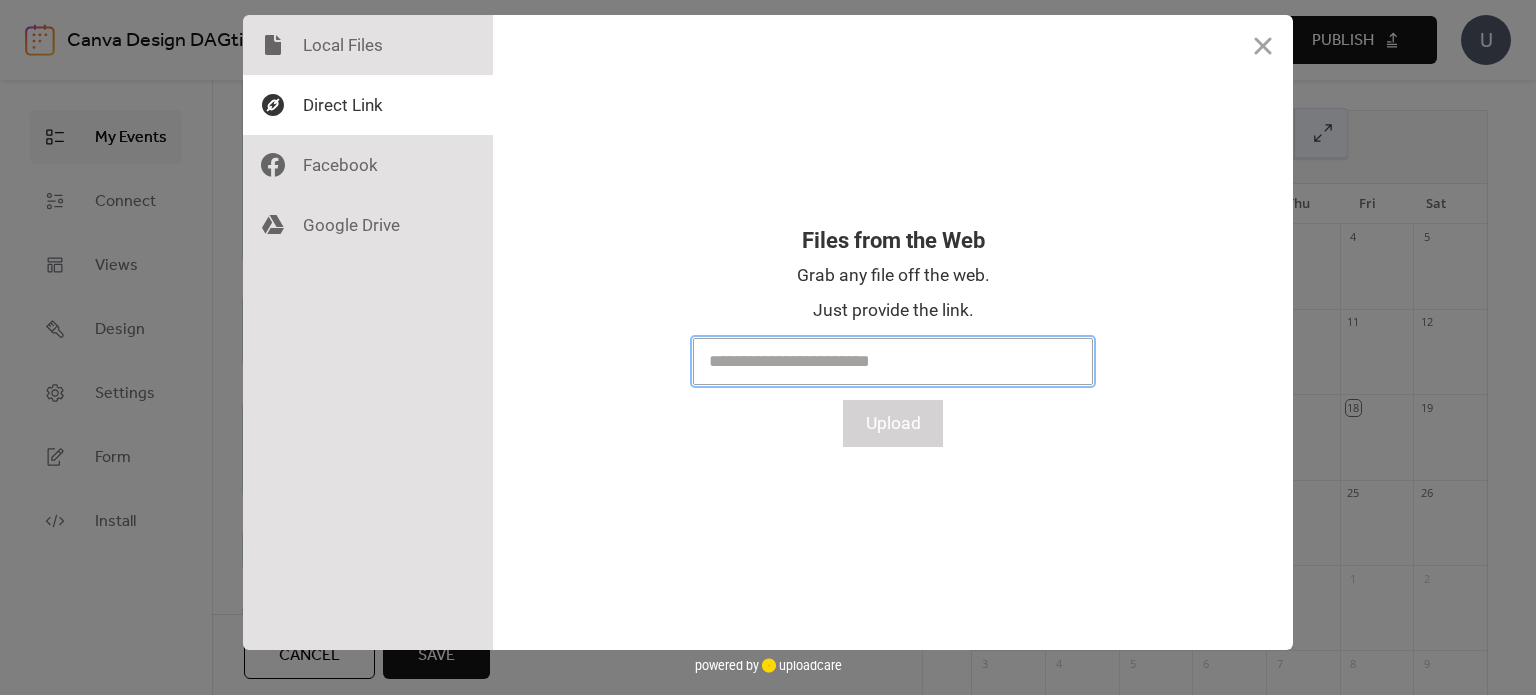 paste on "**********" 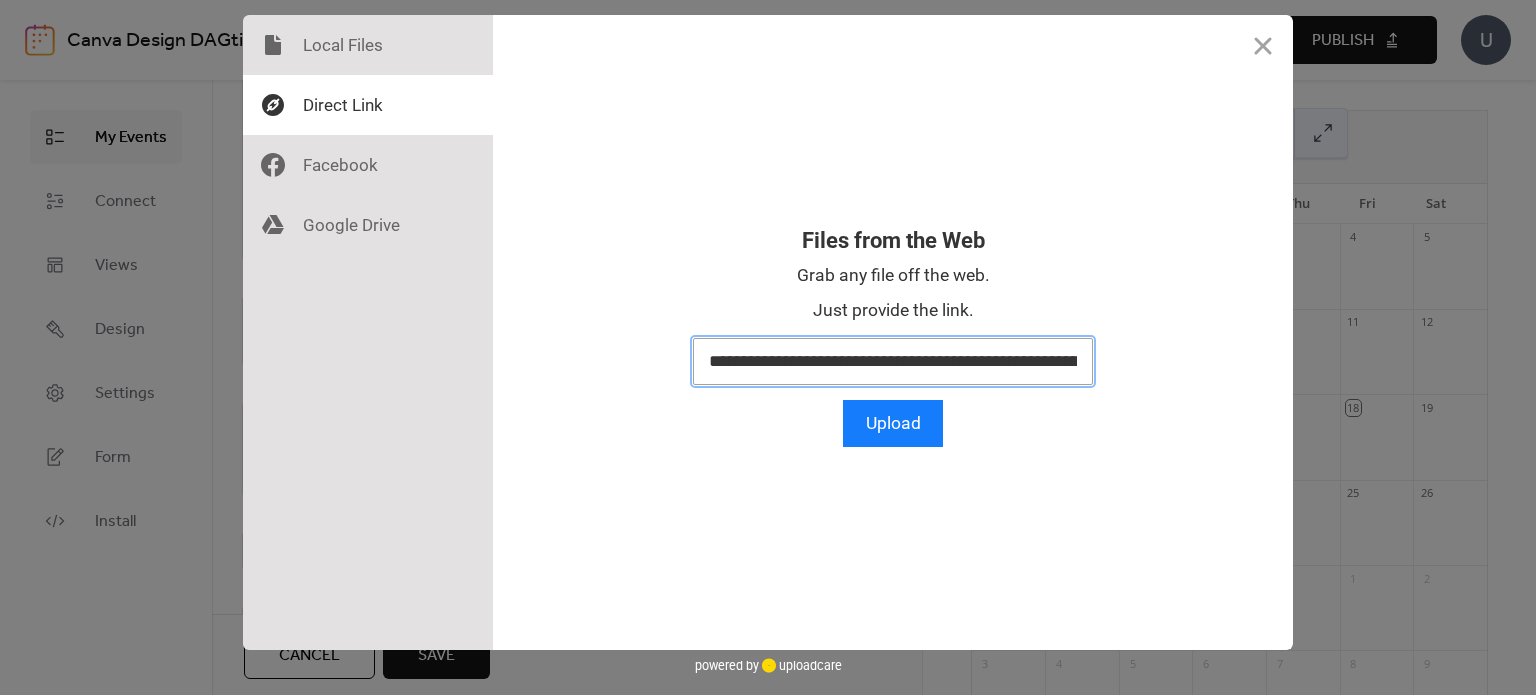 scroll, scrollTop: 0, scrollLeft: 298, axis: horizontal 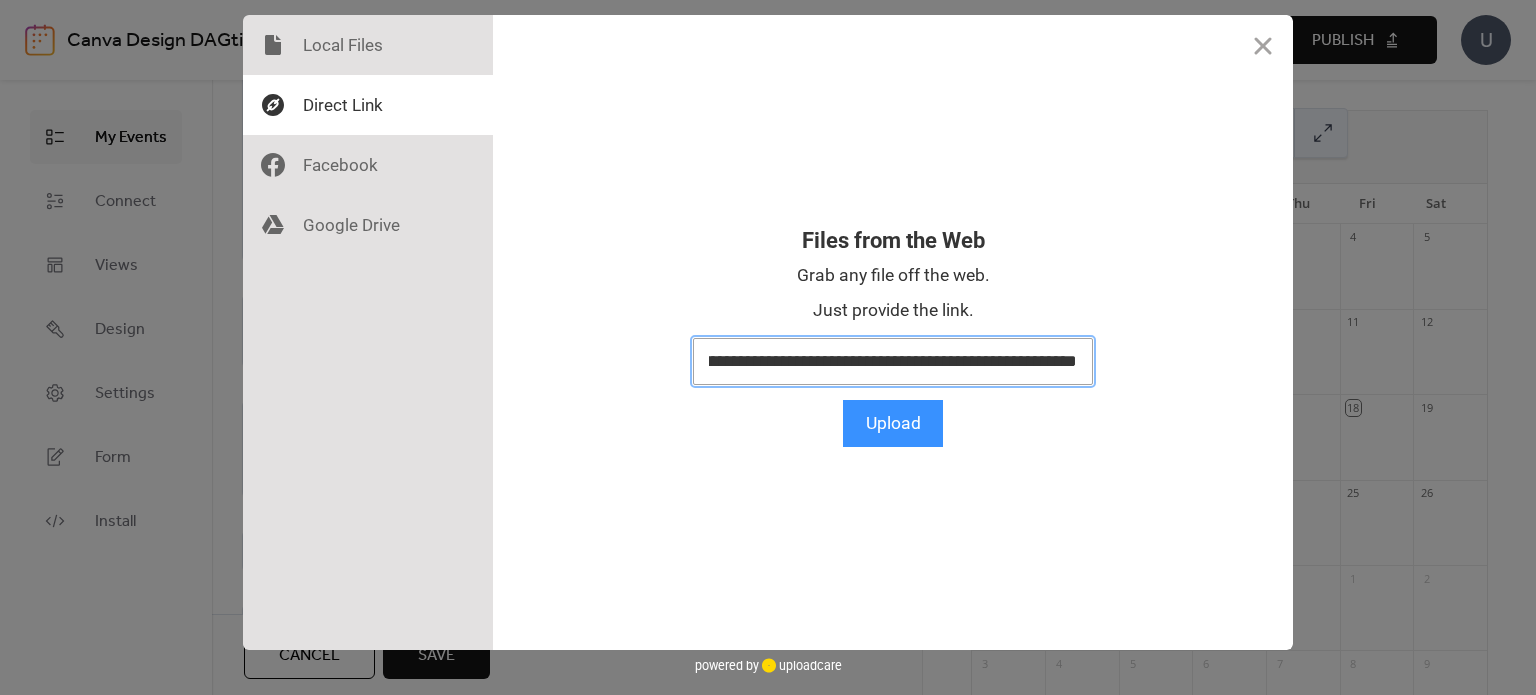 type on "**********" 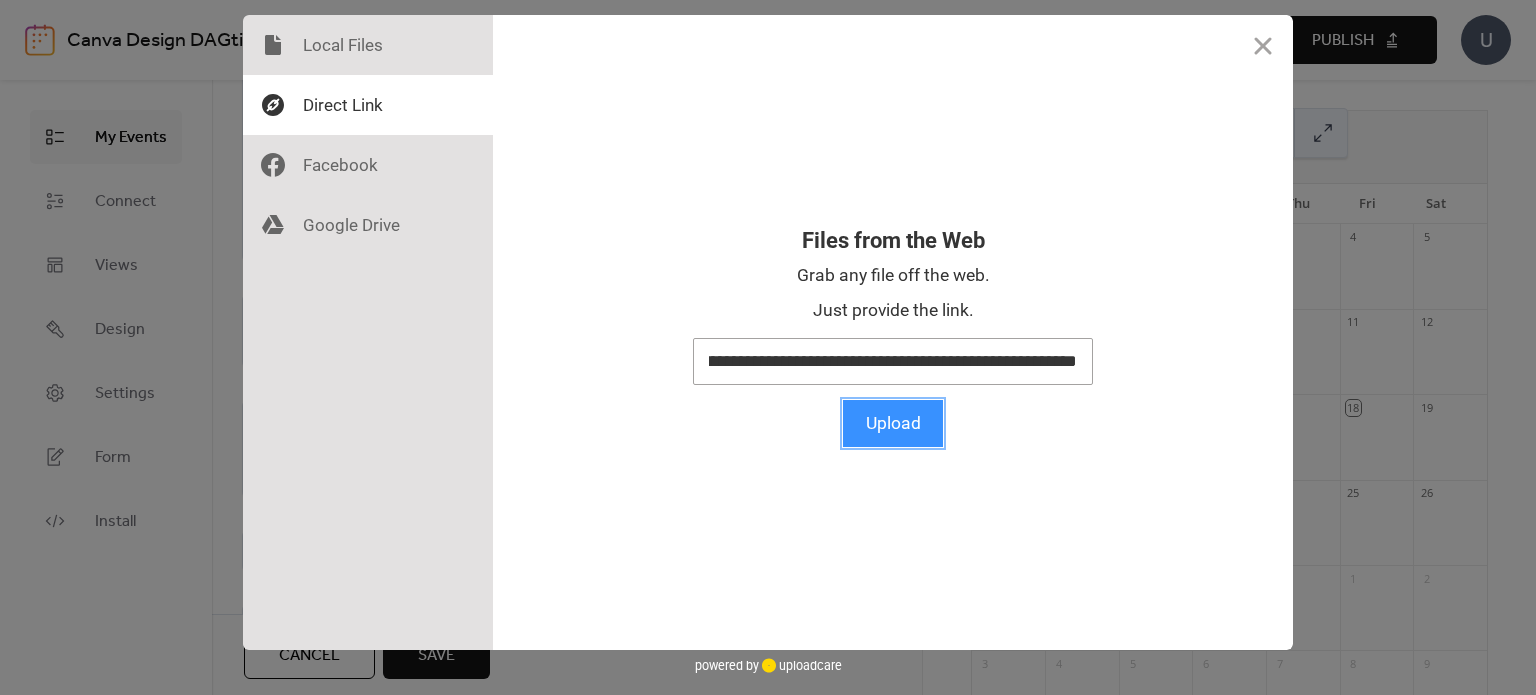 scroll, scrollTop: 0, scrollLeft: 0, axis: both 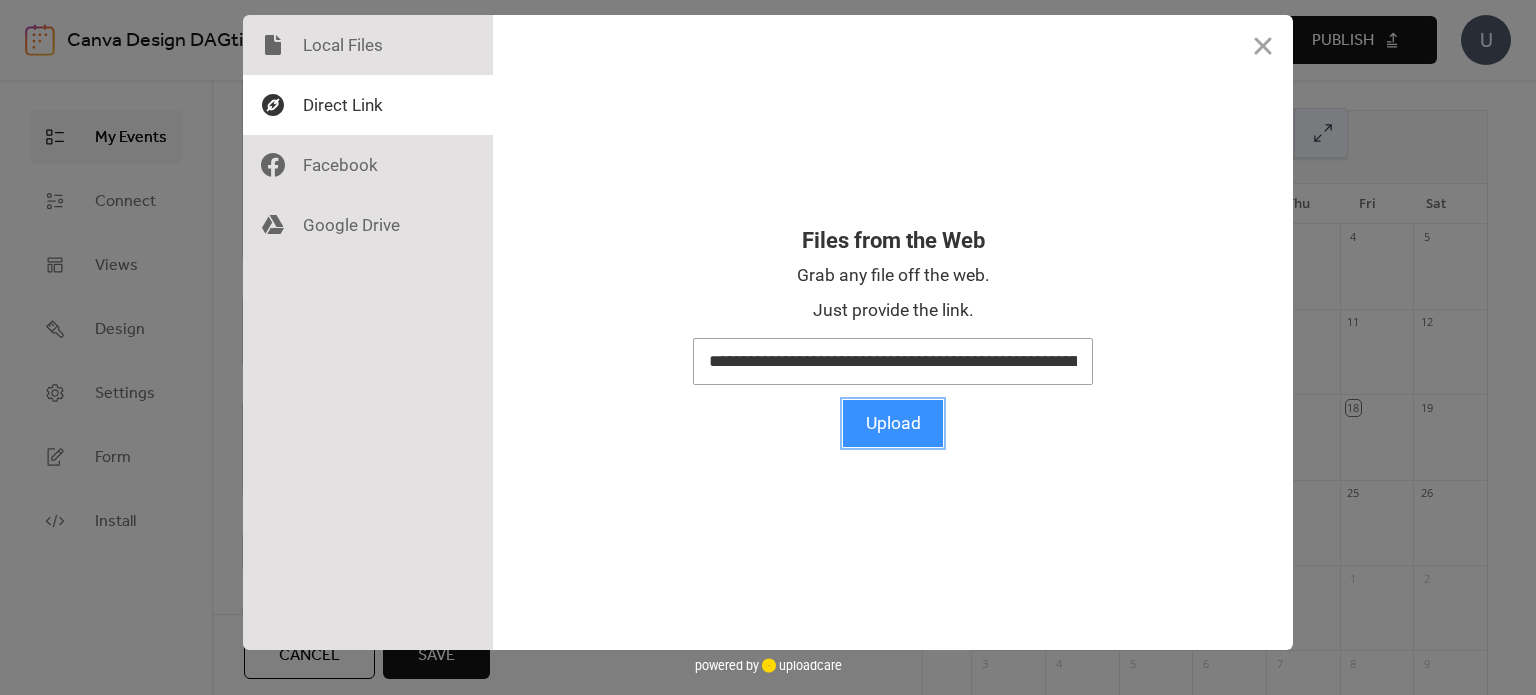 click on "Upload" at bounding box center [893, 423] 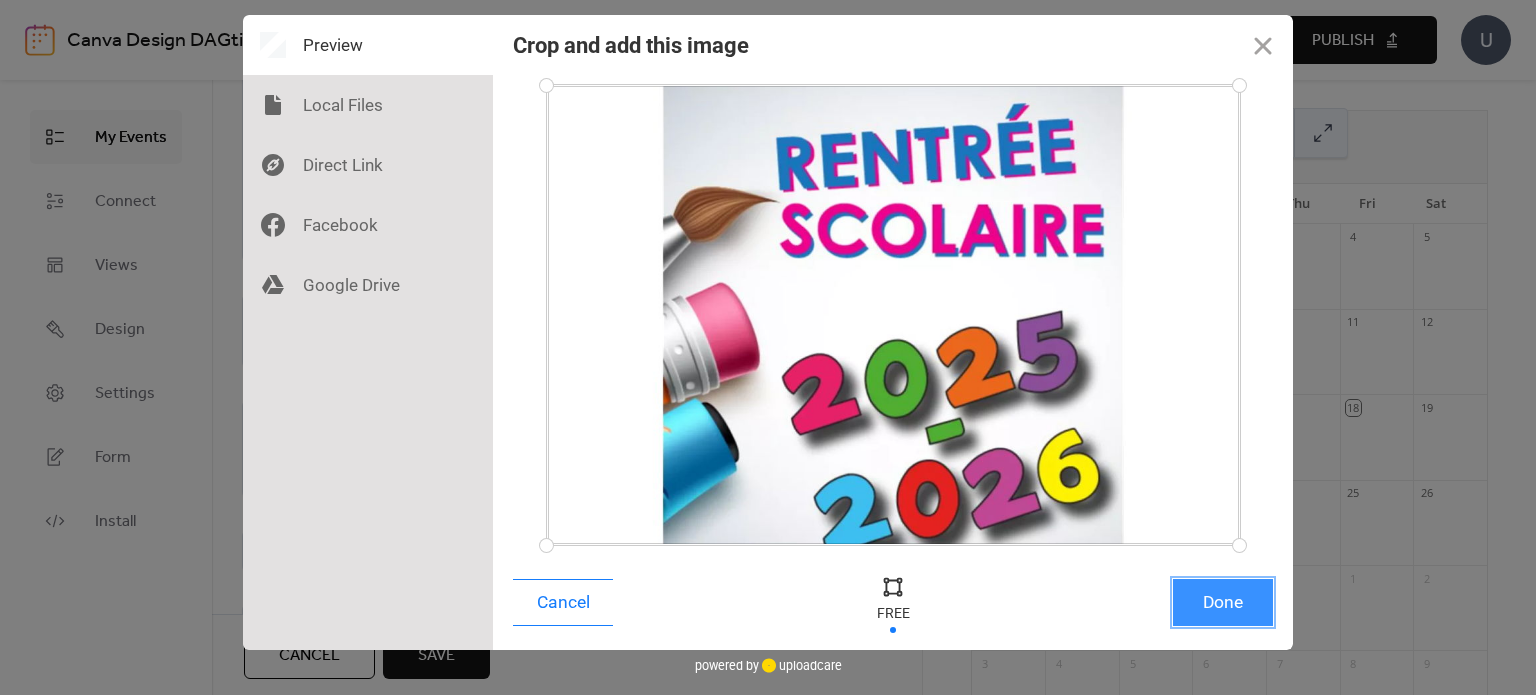 click on "Done" at bounding box center [1223, 602] 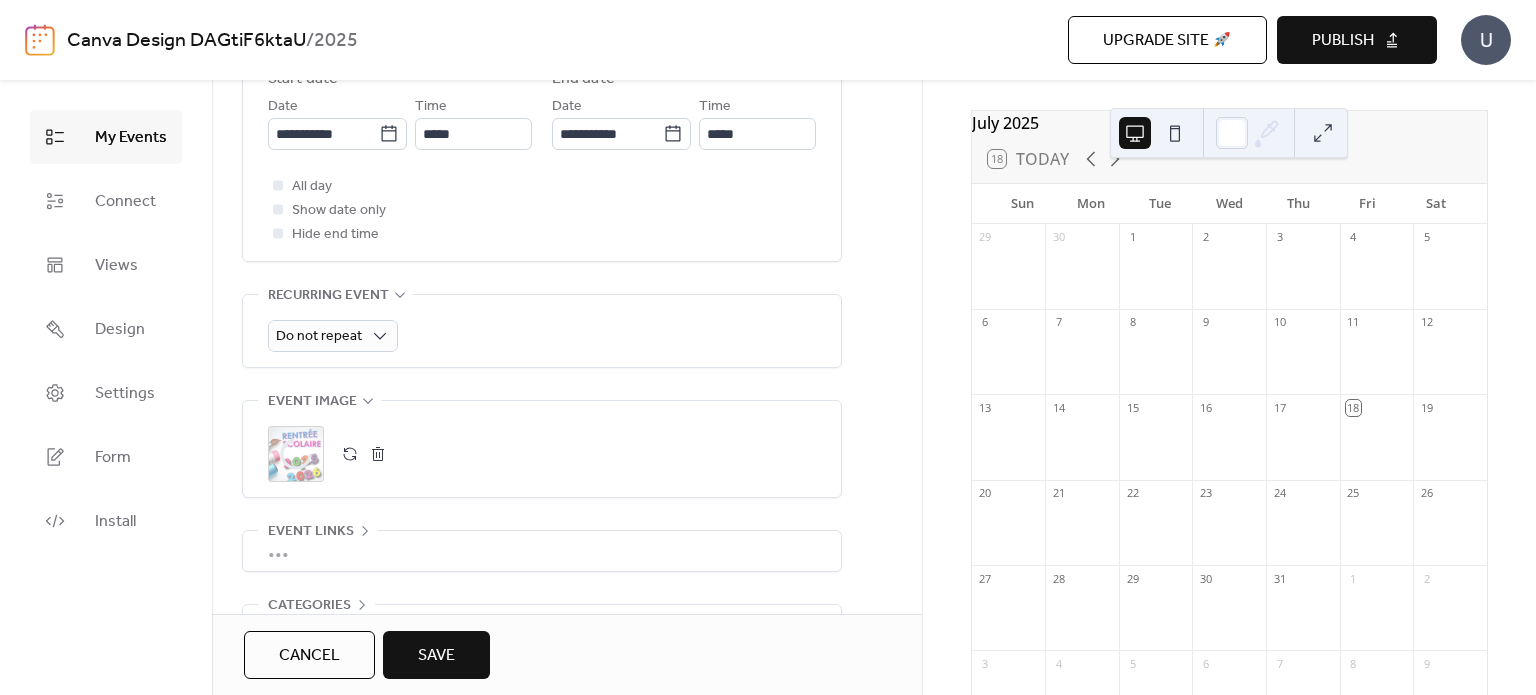 click on "Save" at bounding box center [436, 655] 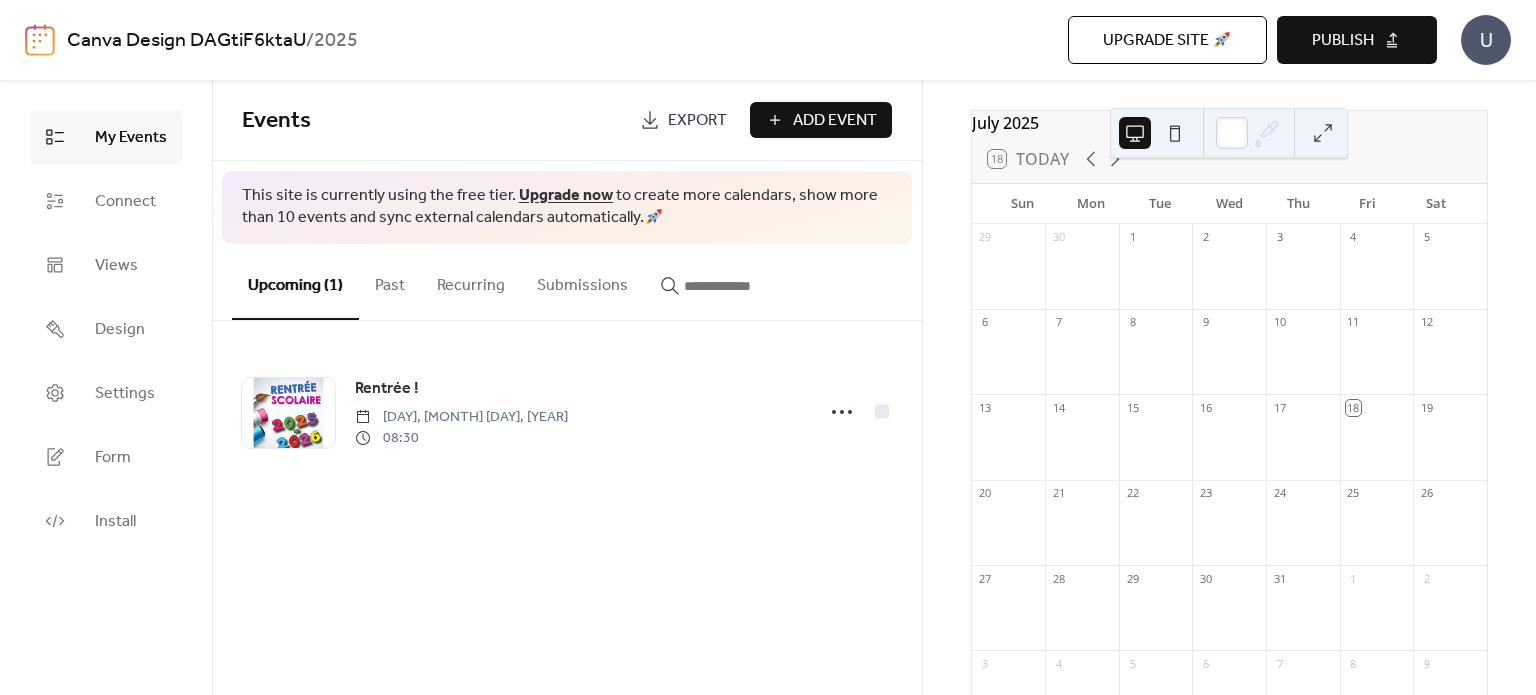 click on "Publish" at bounding box center [1357, 40] 